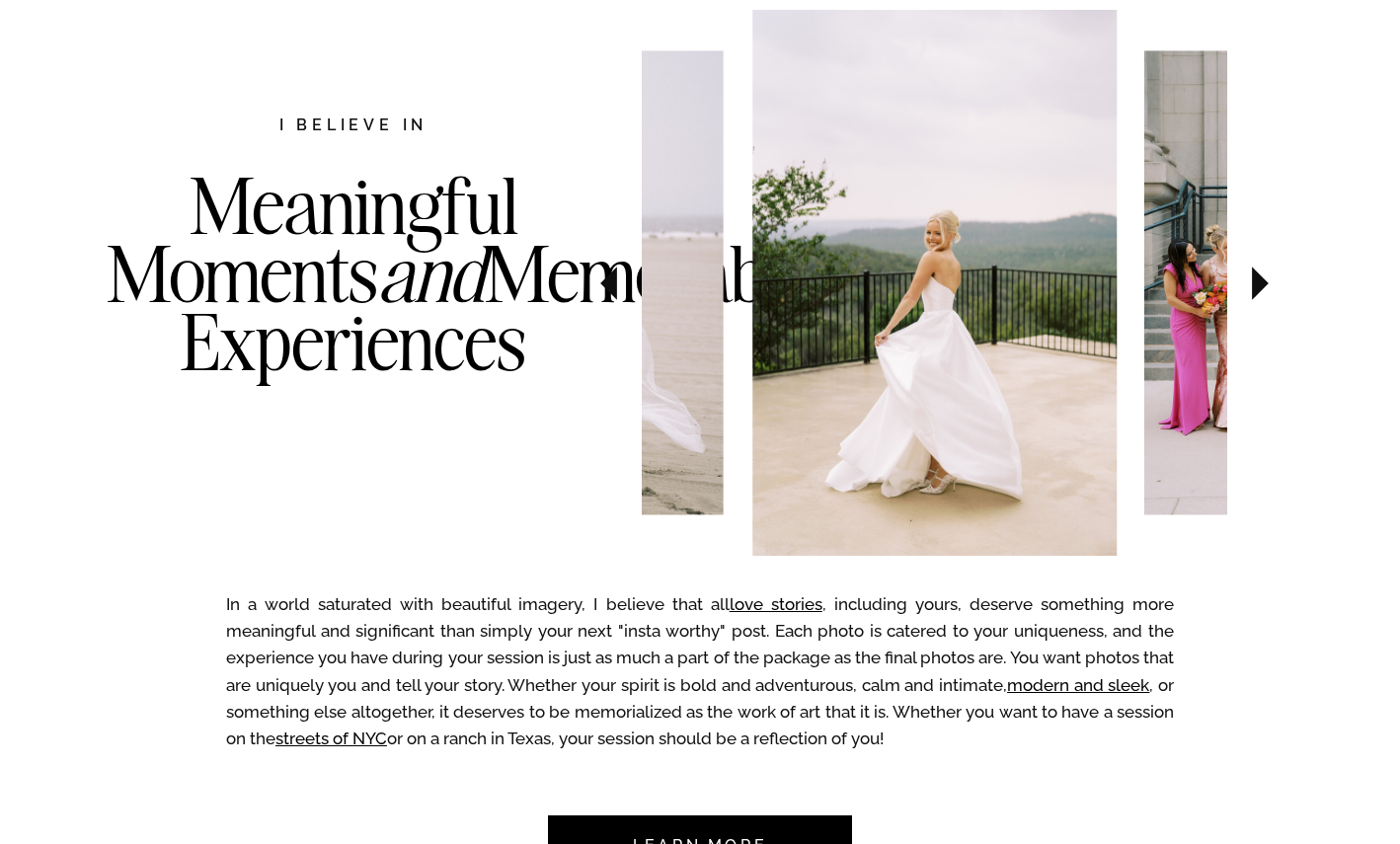 scroll, scrollTop: 1052, scrollLeft: 0, axis: vertical 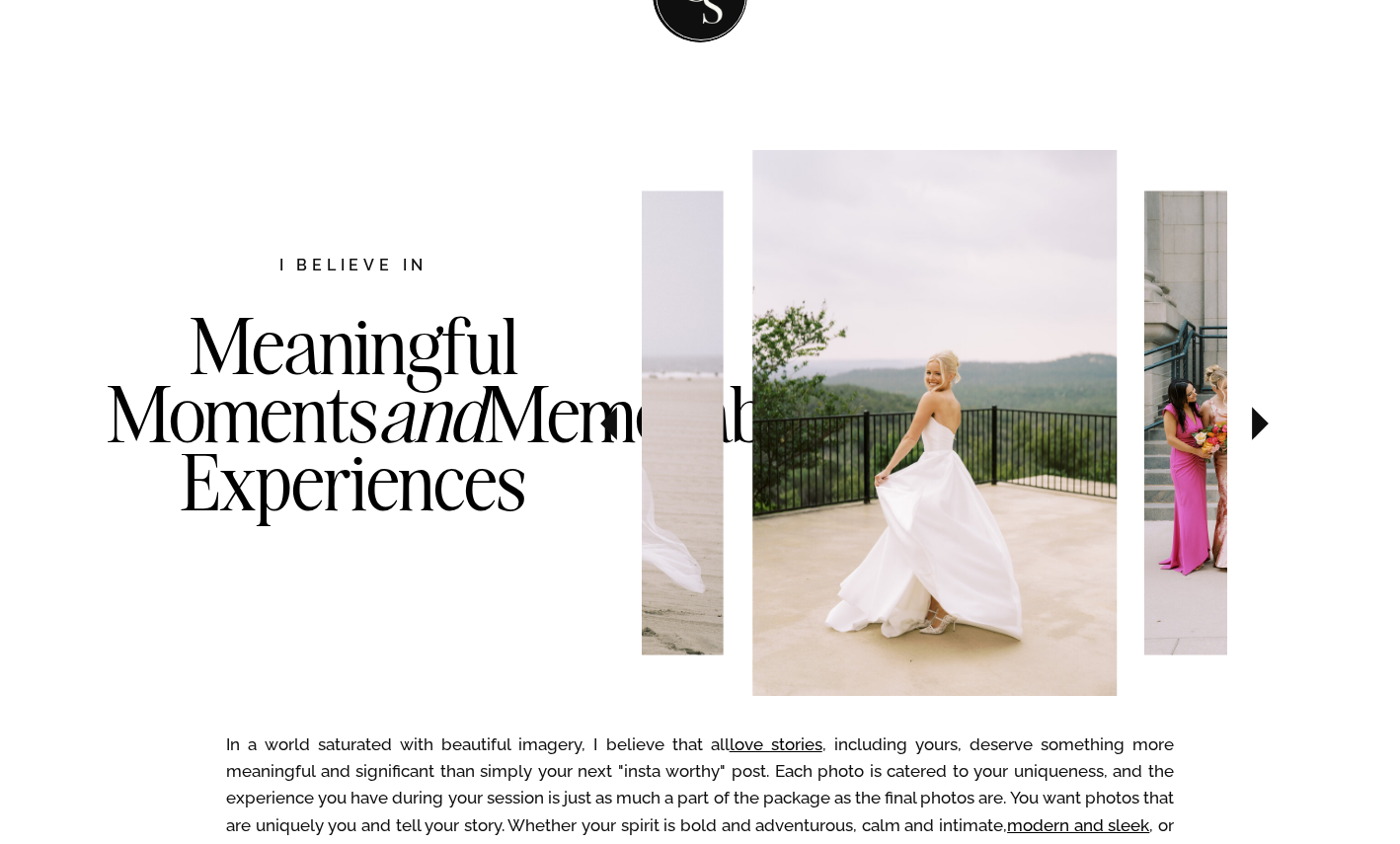 click 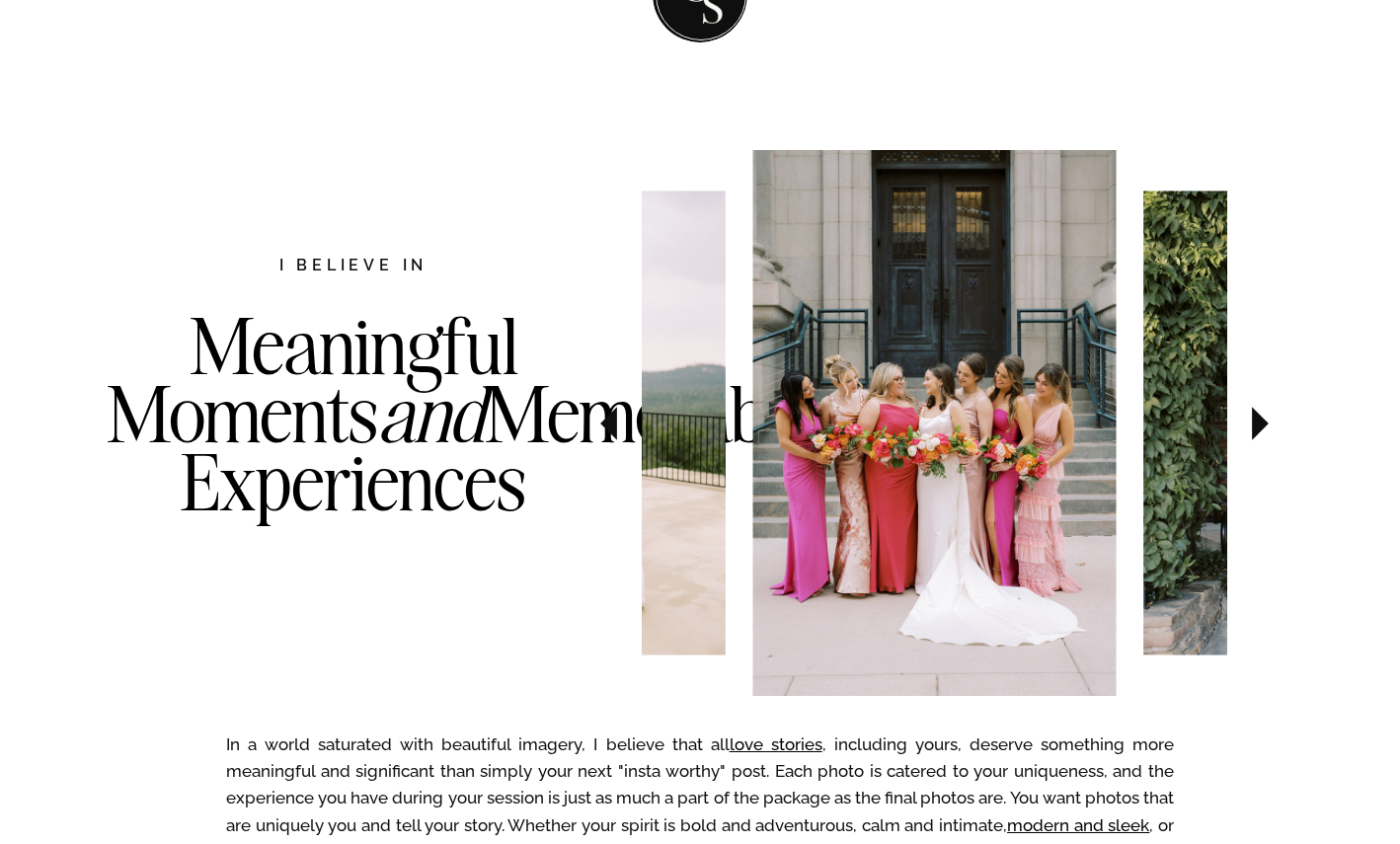 click 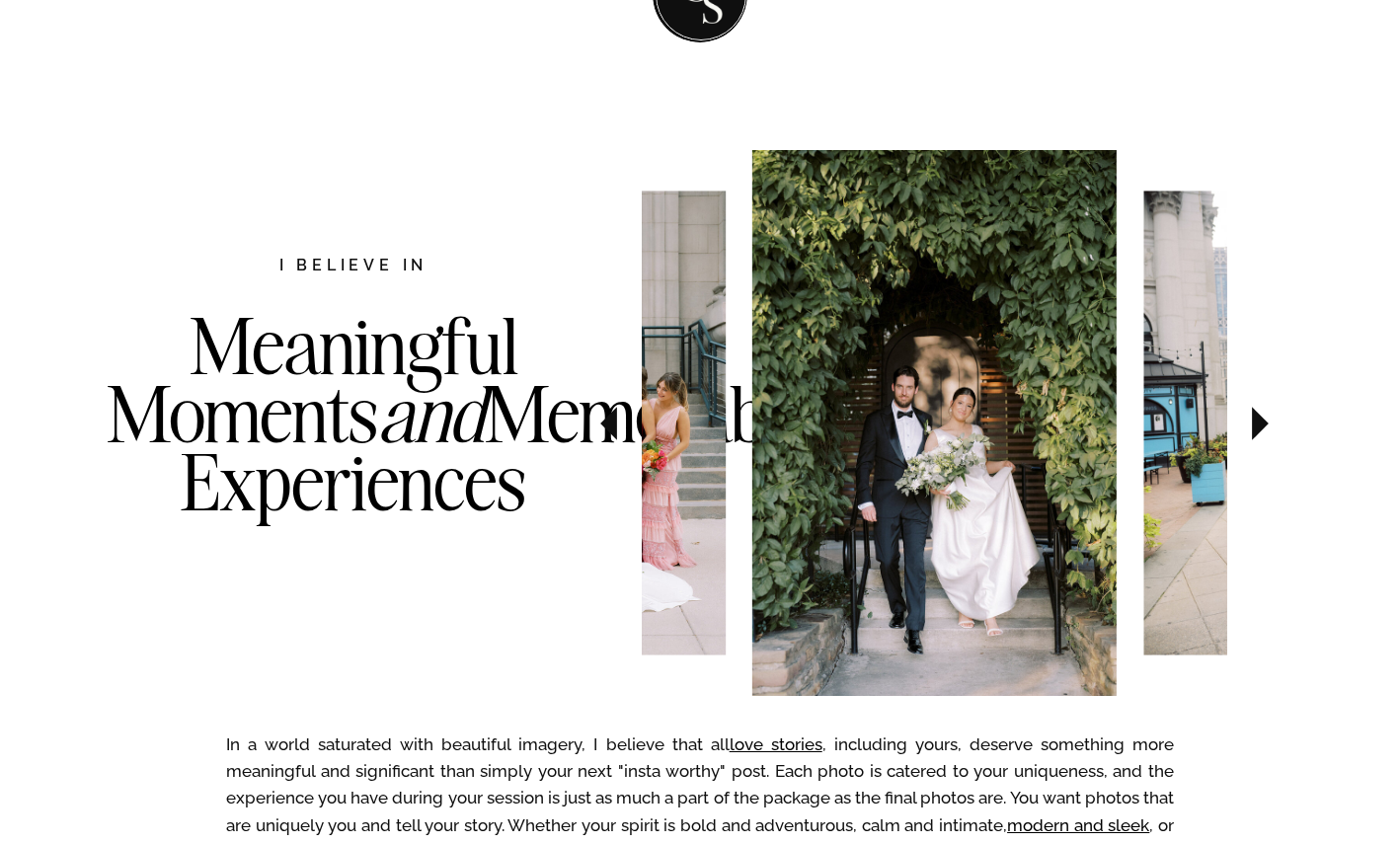 click 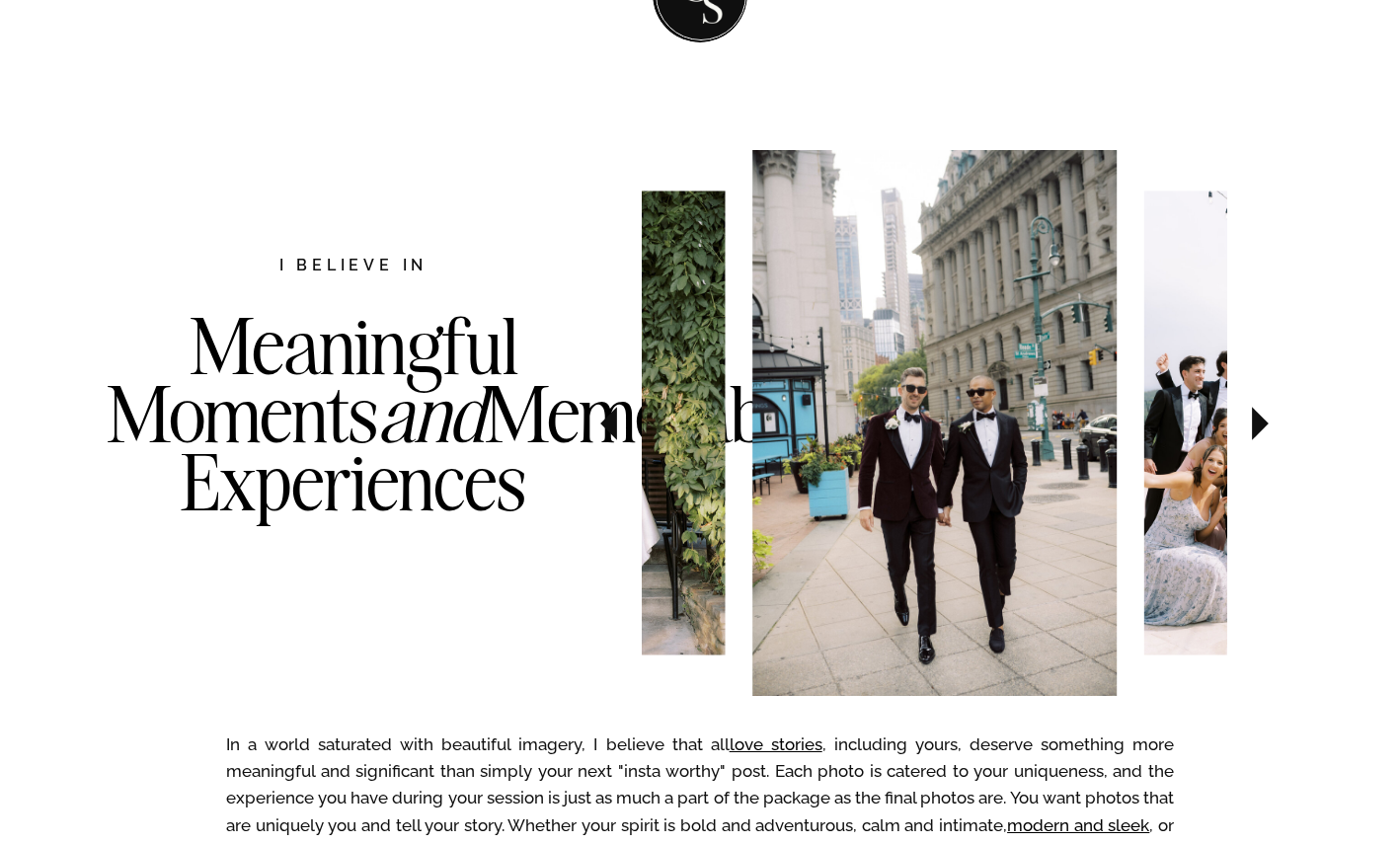 click 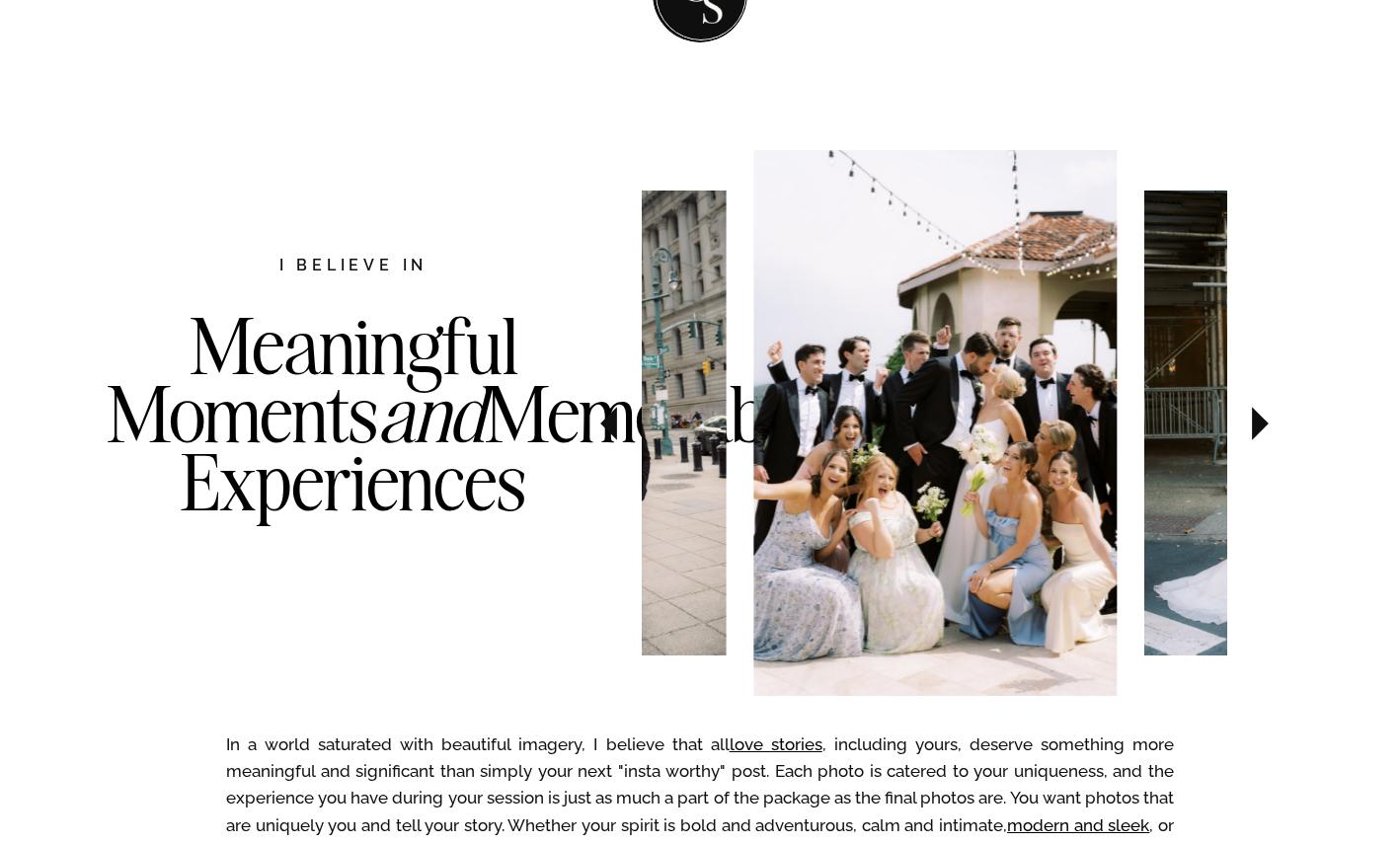 click 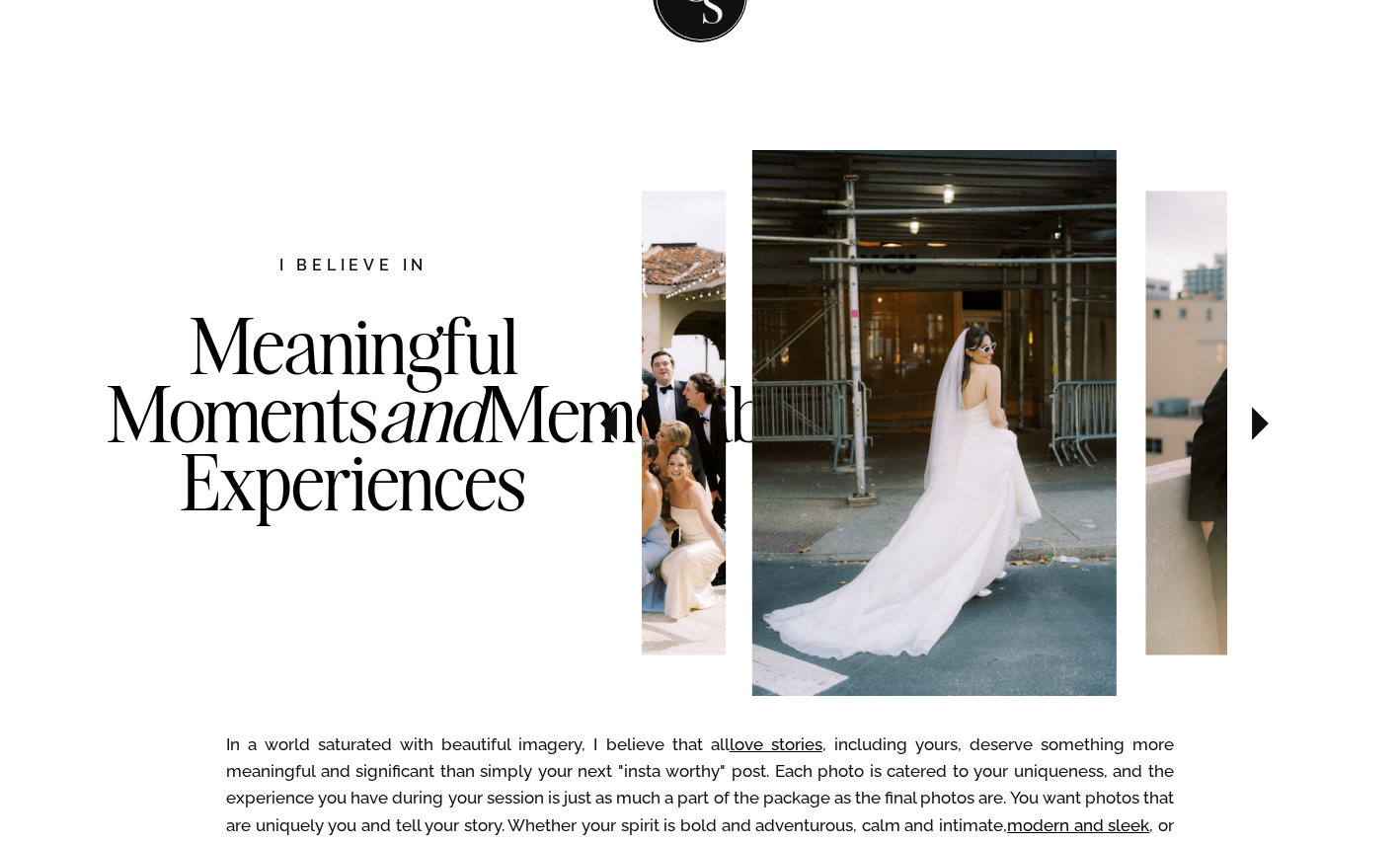 click 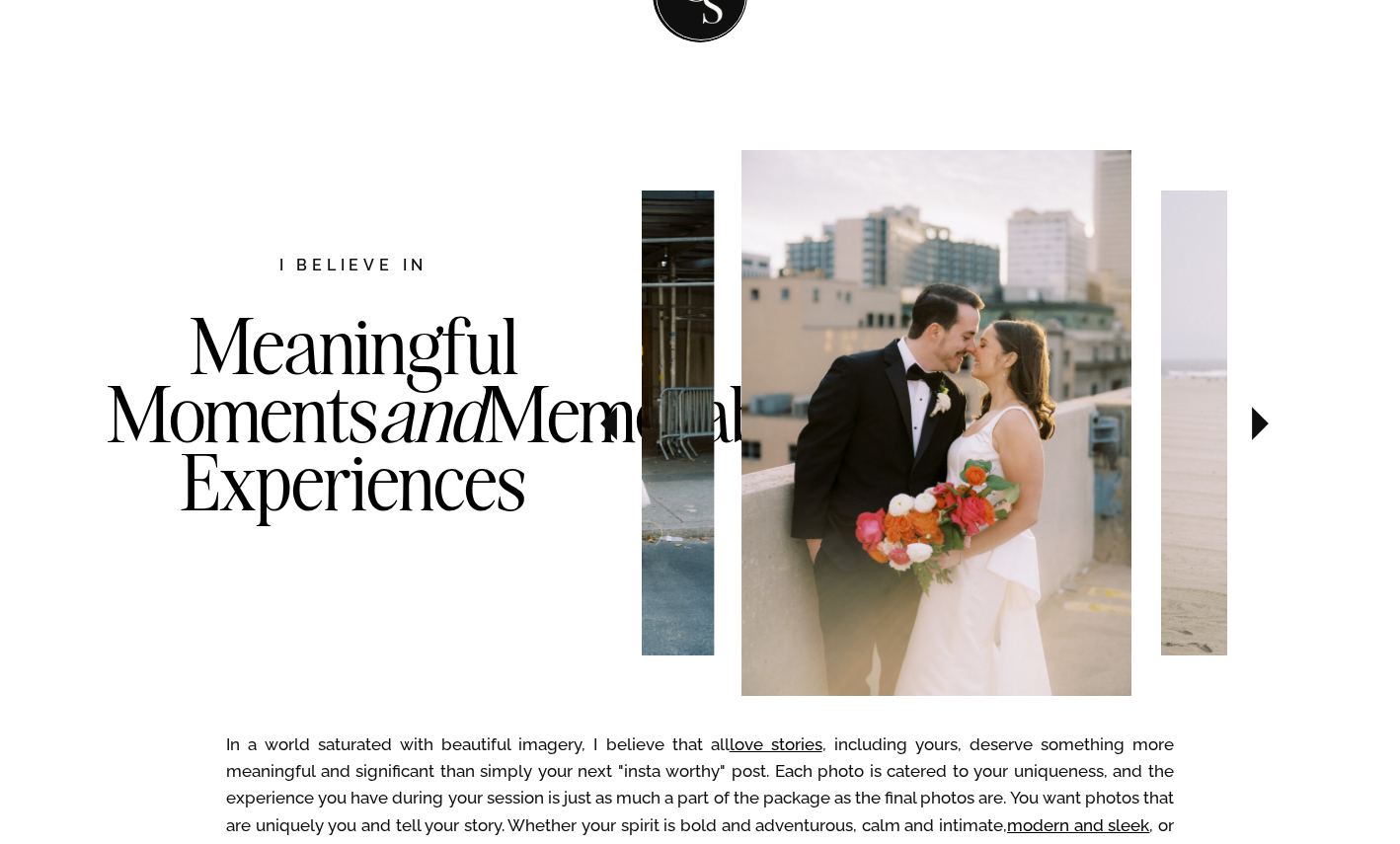 click 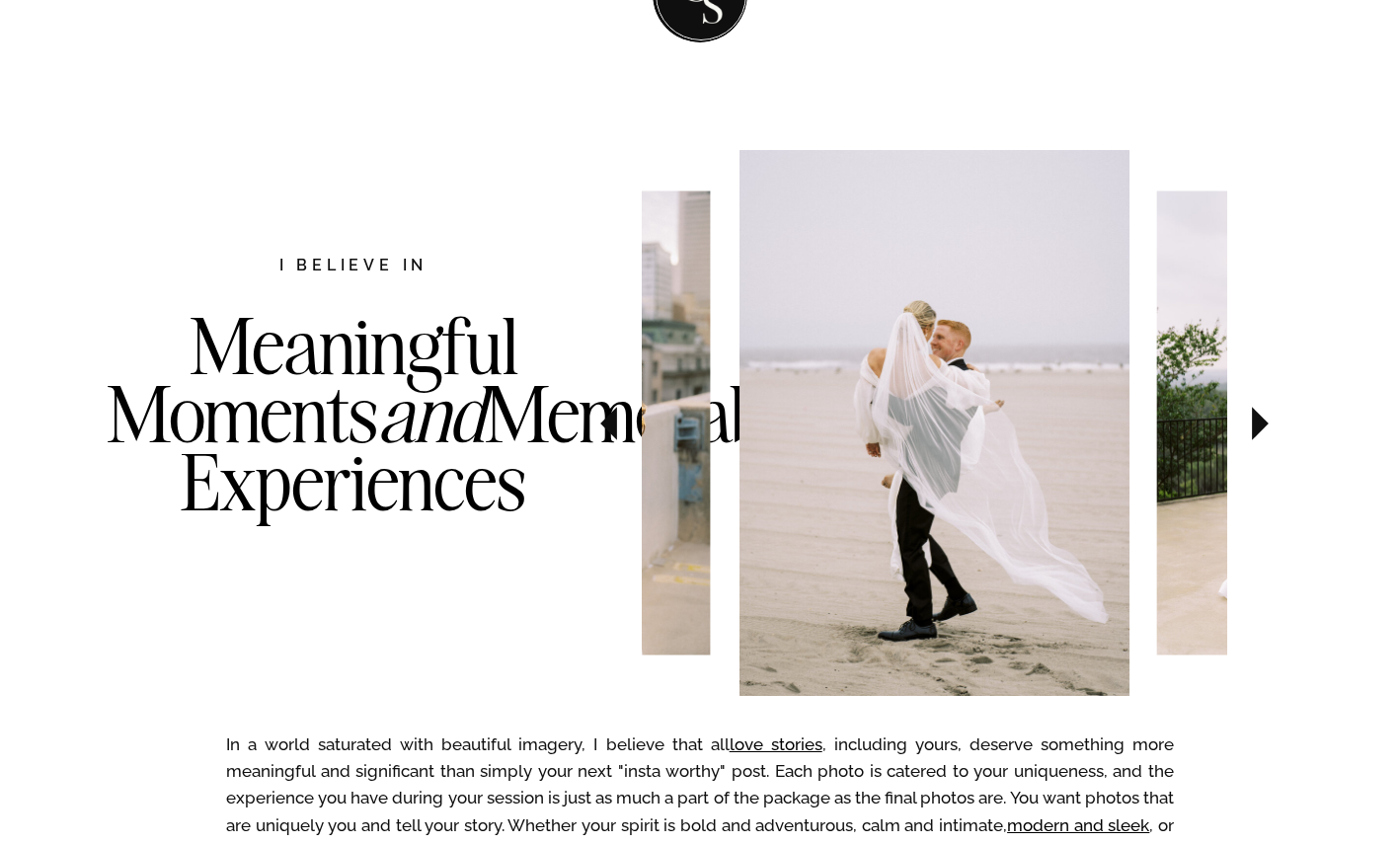 click 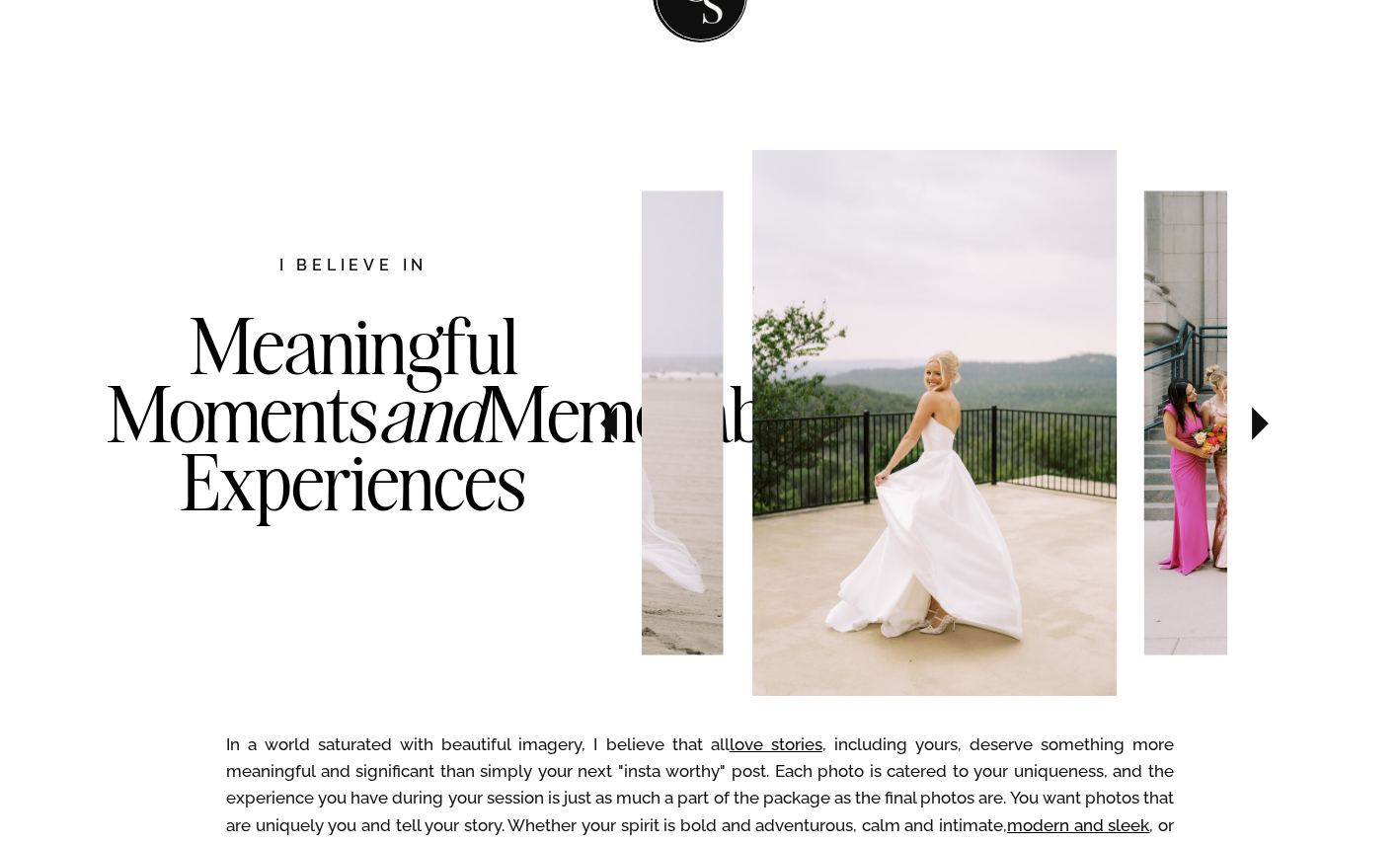 click 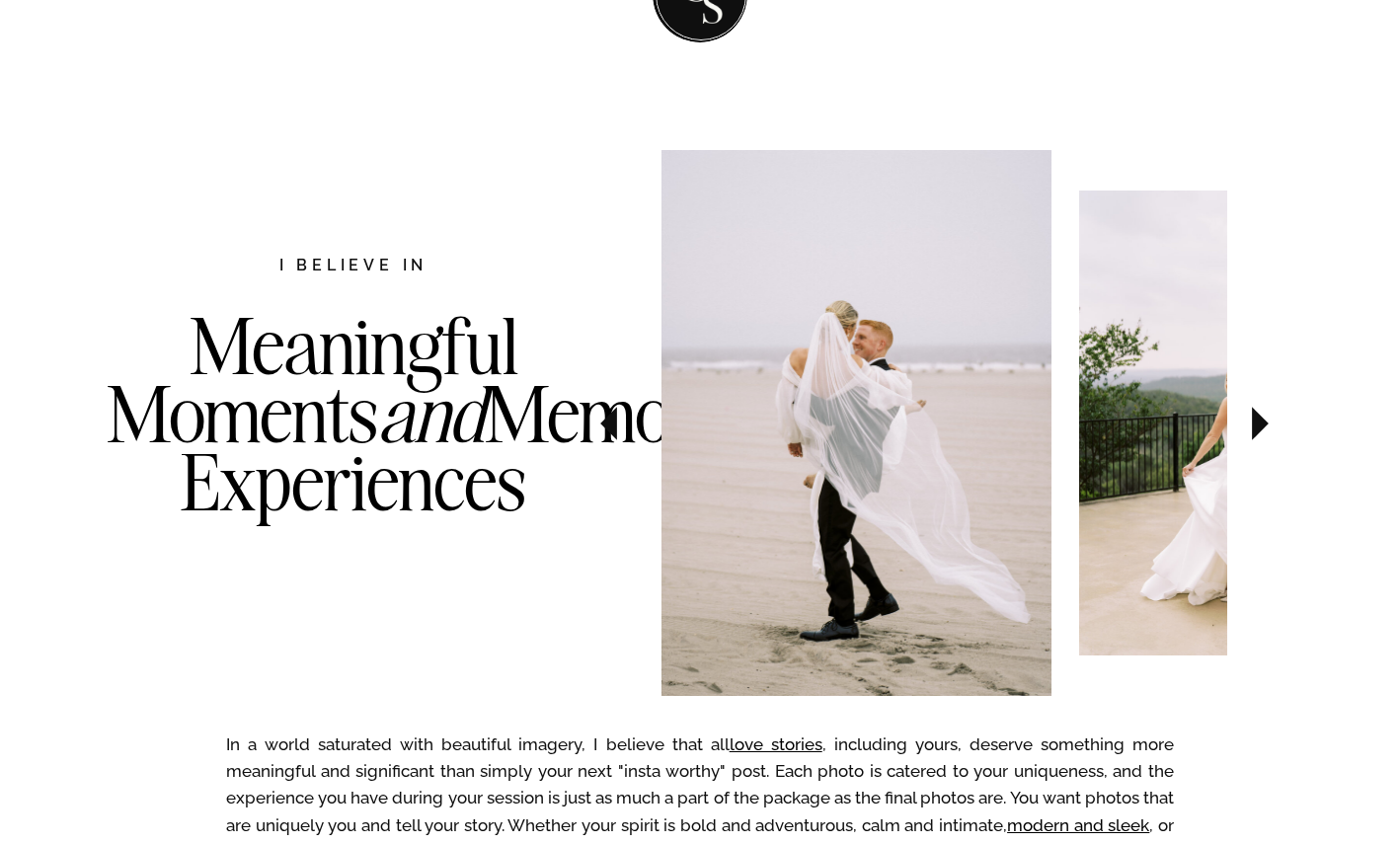 click 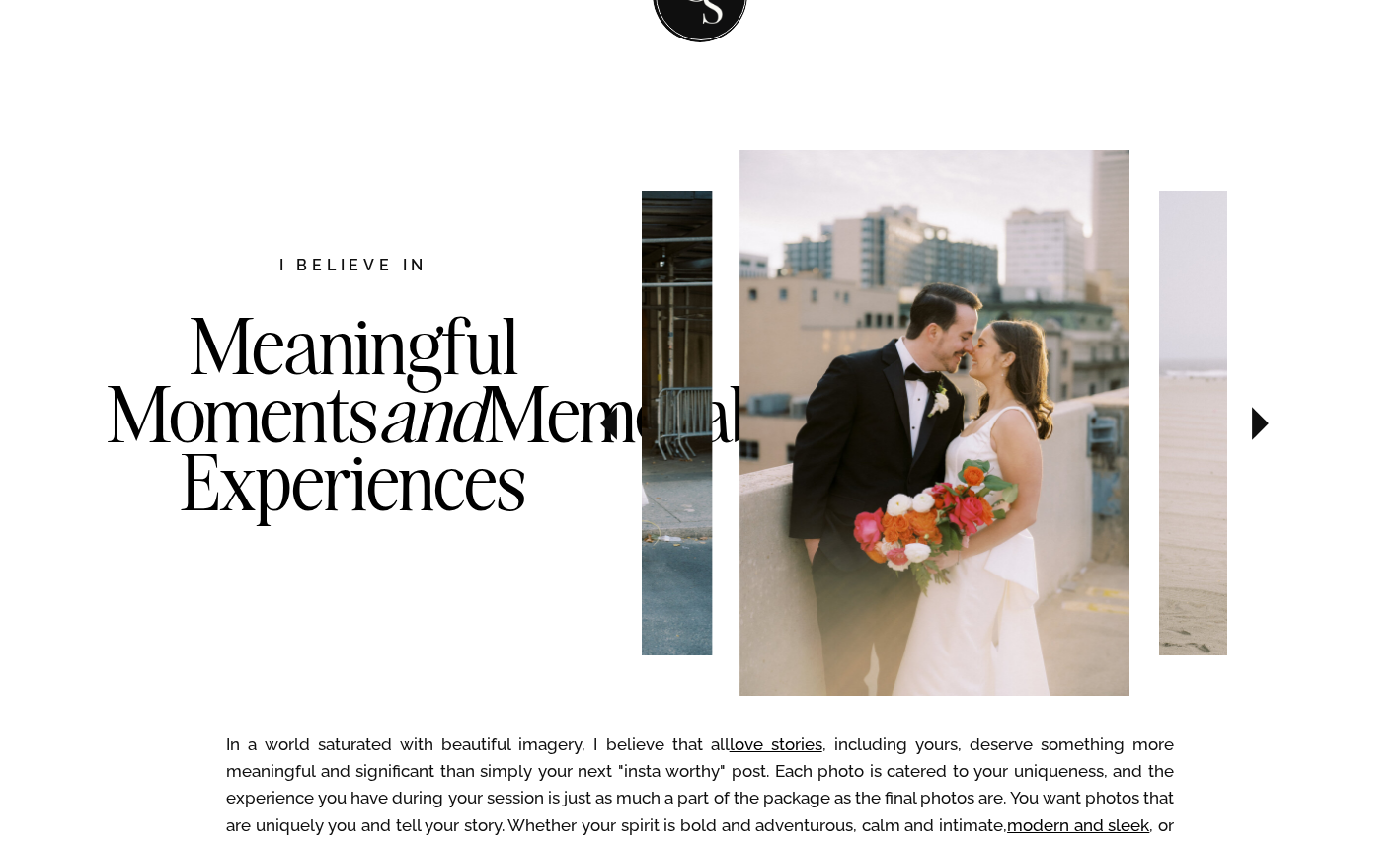 drag, startPoint x: 617, startPoint y: 429, endPoint x: 635, endPoint y: 426, distance: 18.248288 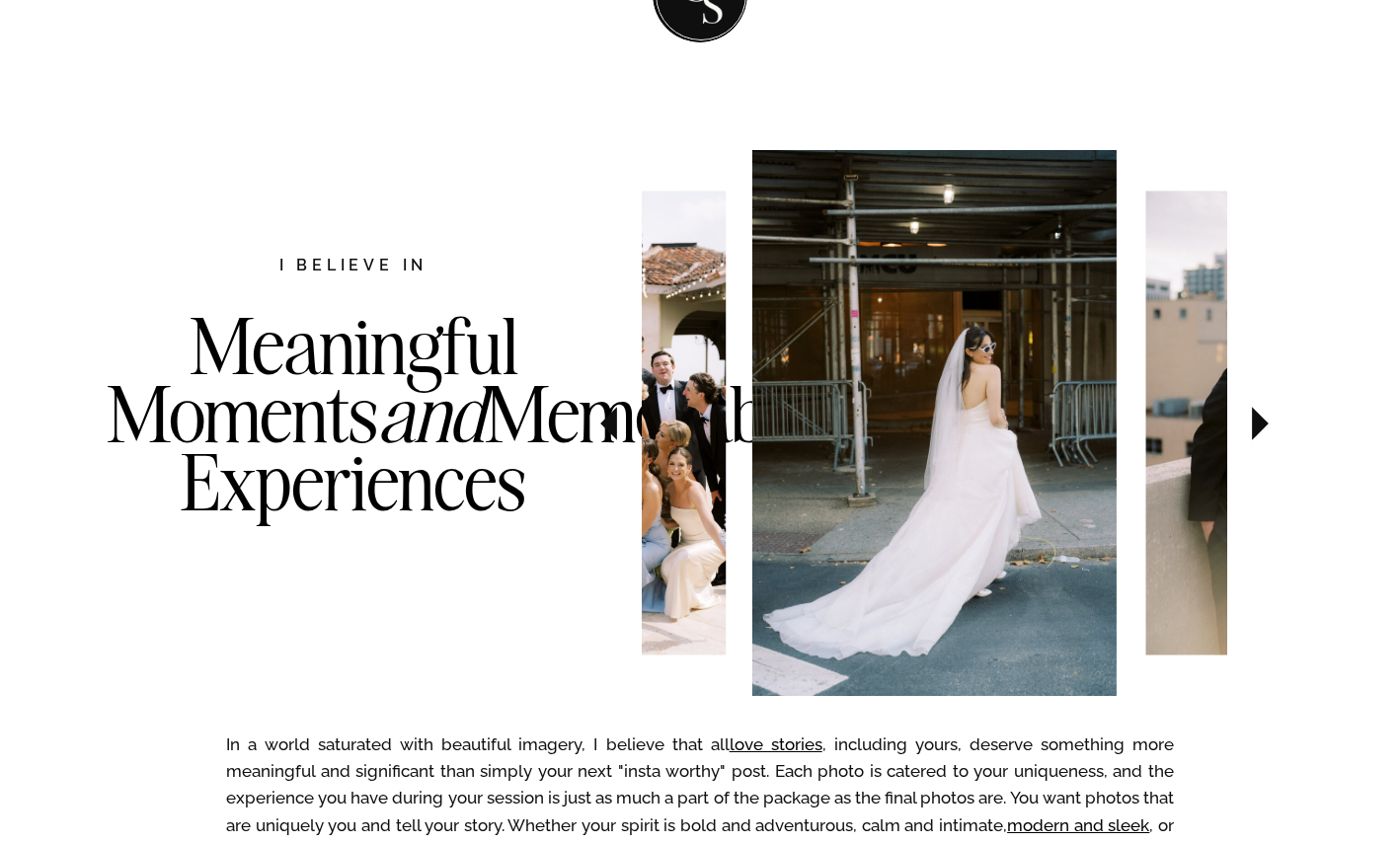 click 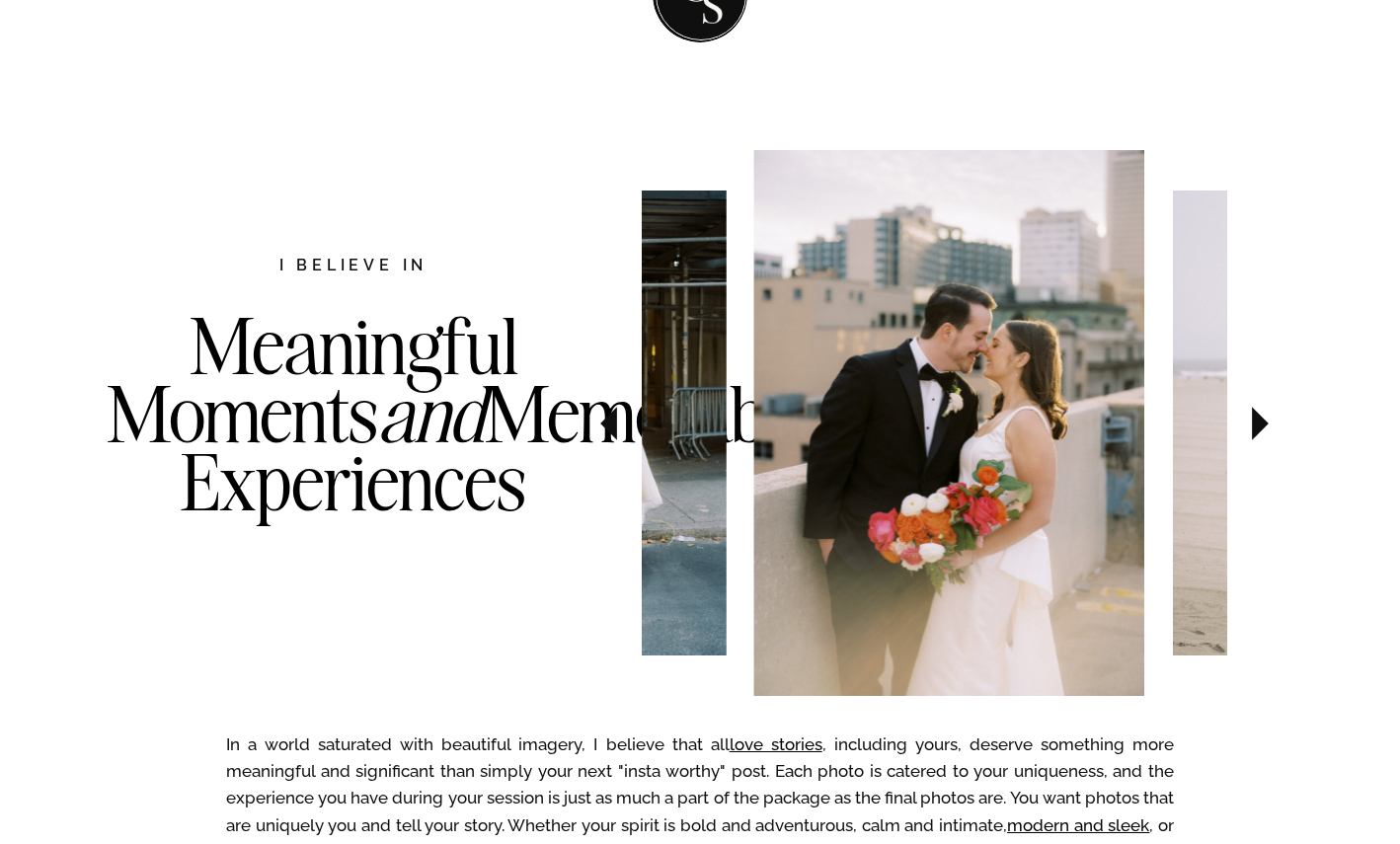 click 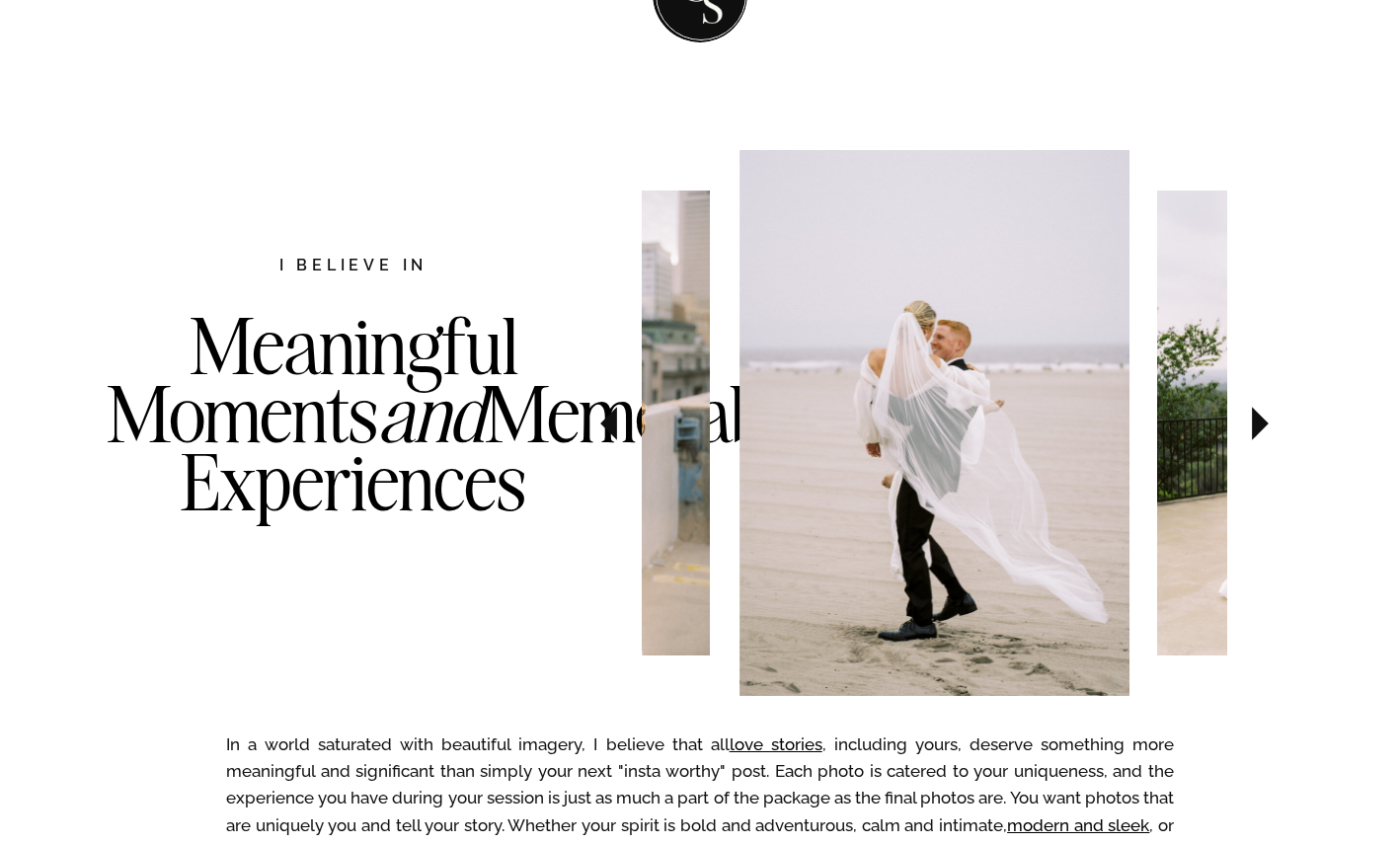 click 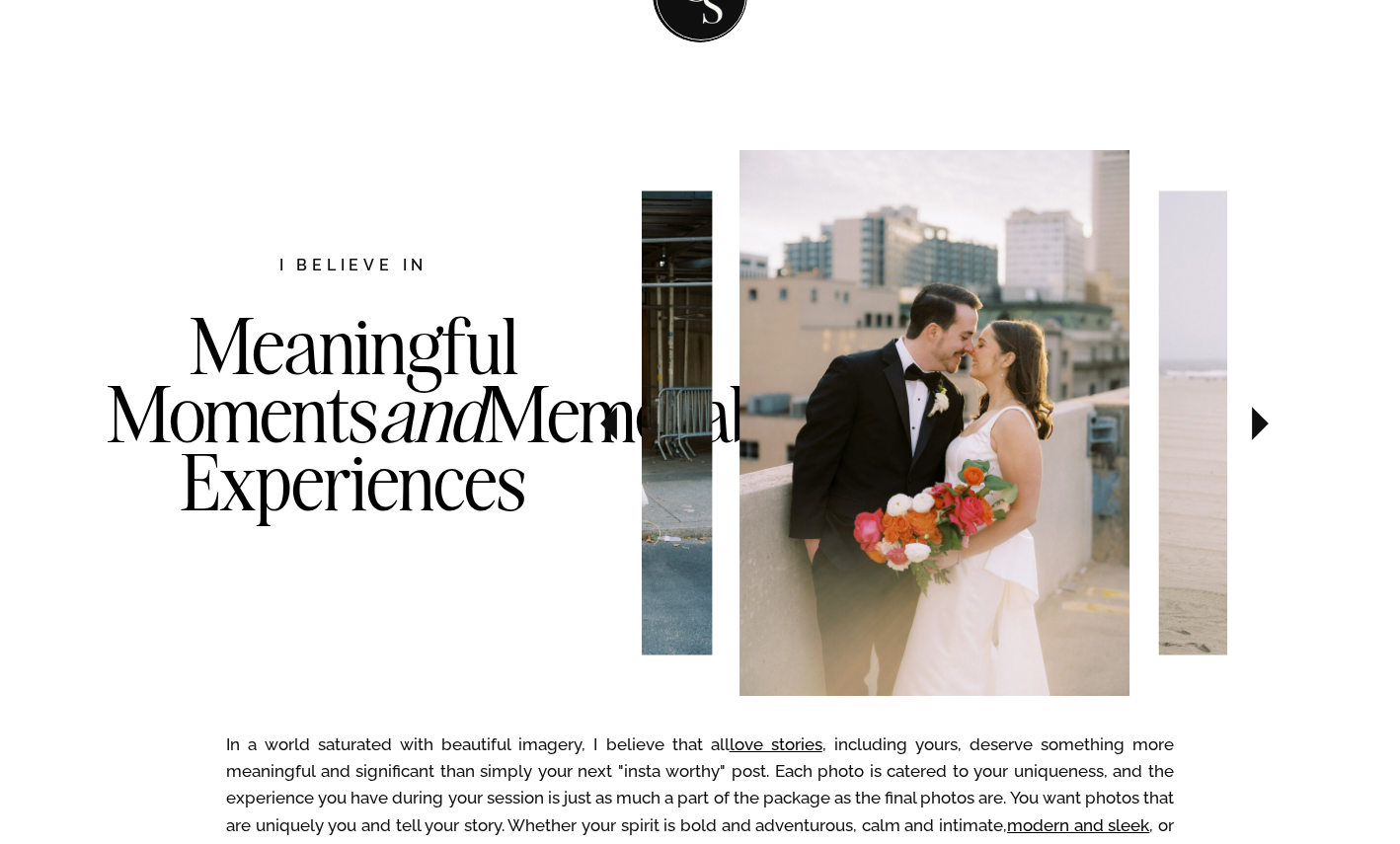 click 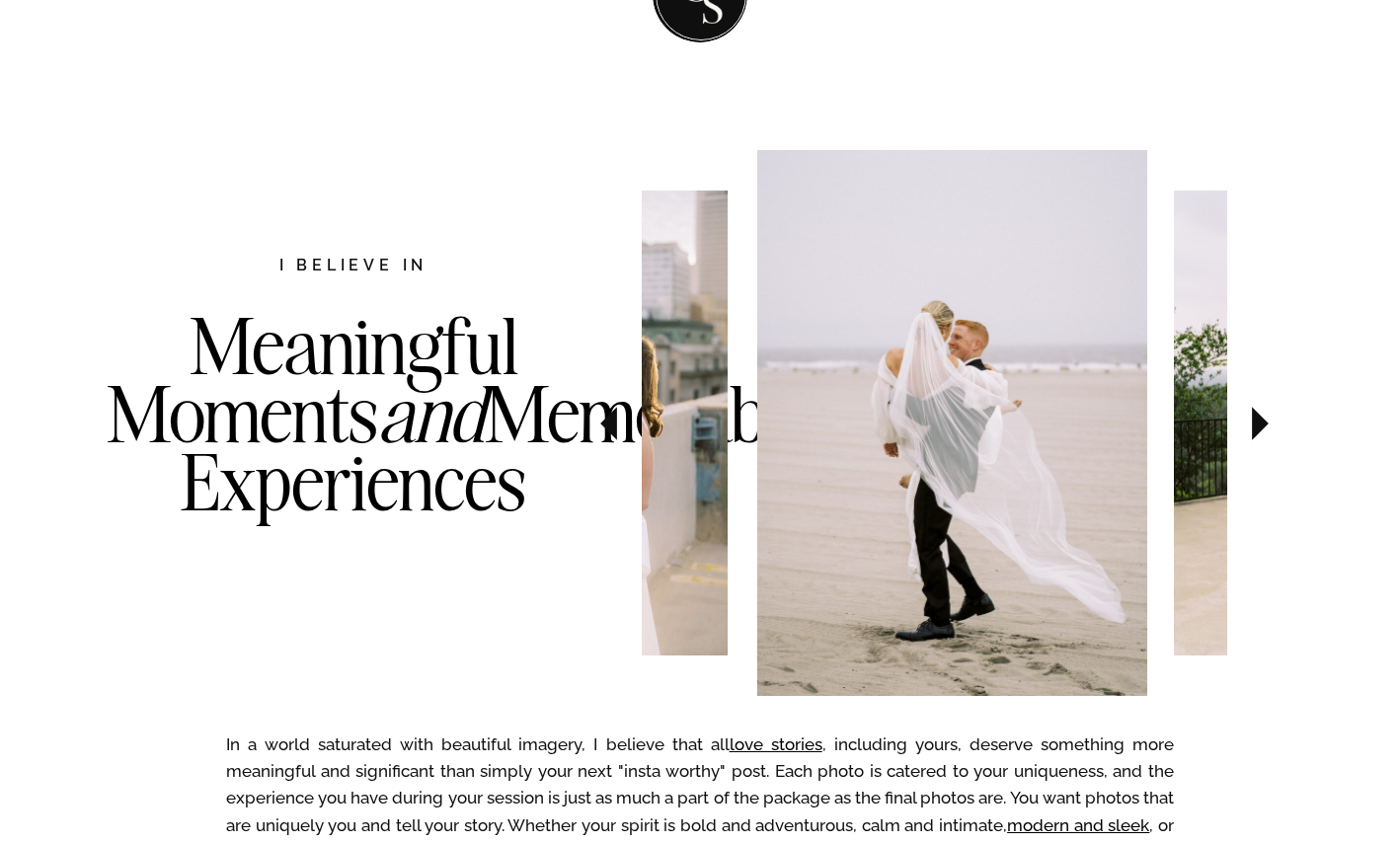 click 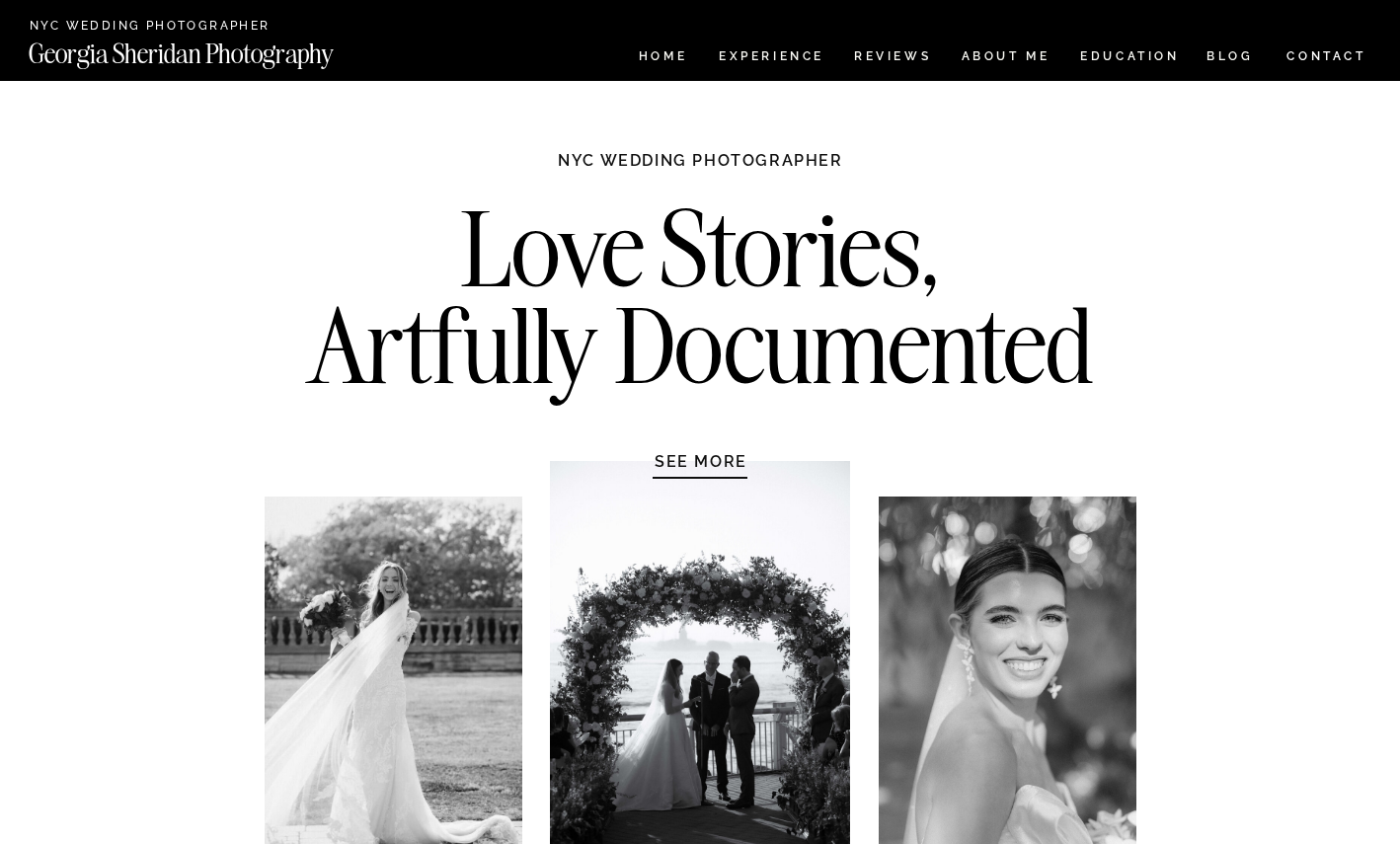 scroll, scrollTop: 0, scrollLeft: 0, axis: both 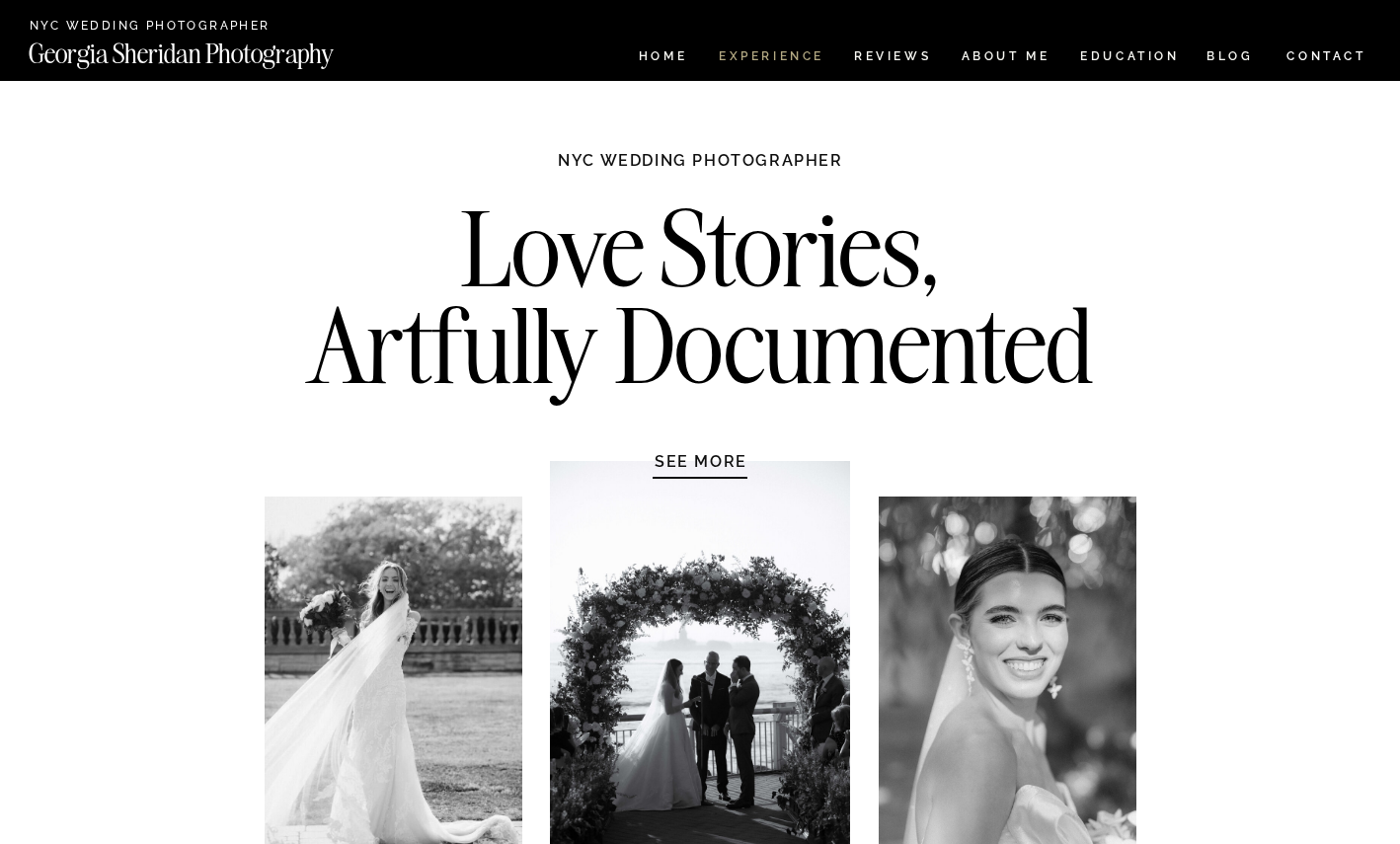click on "Experience" at bounding box center [770, 58] 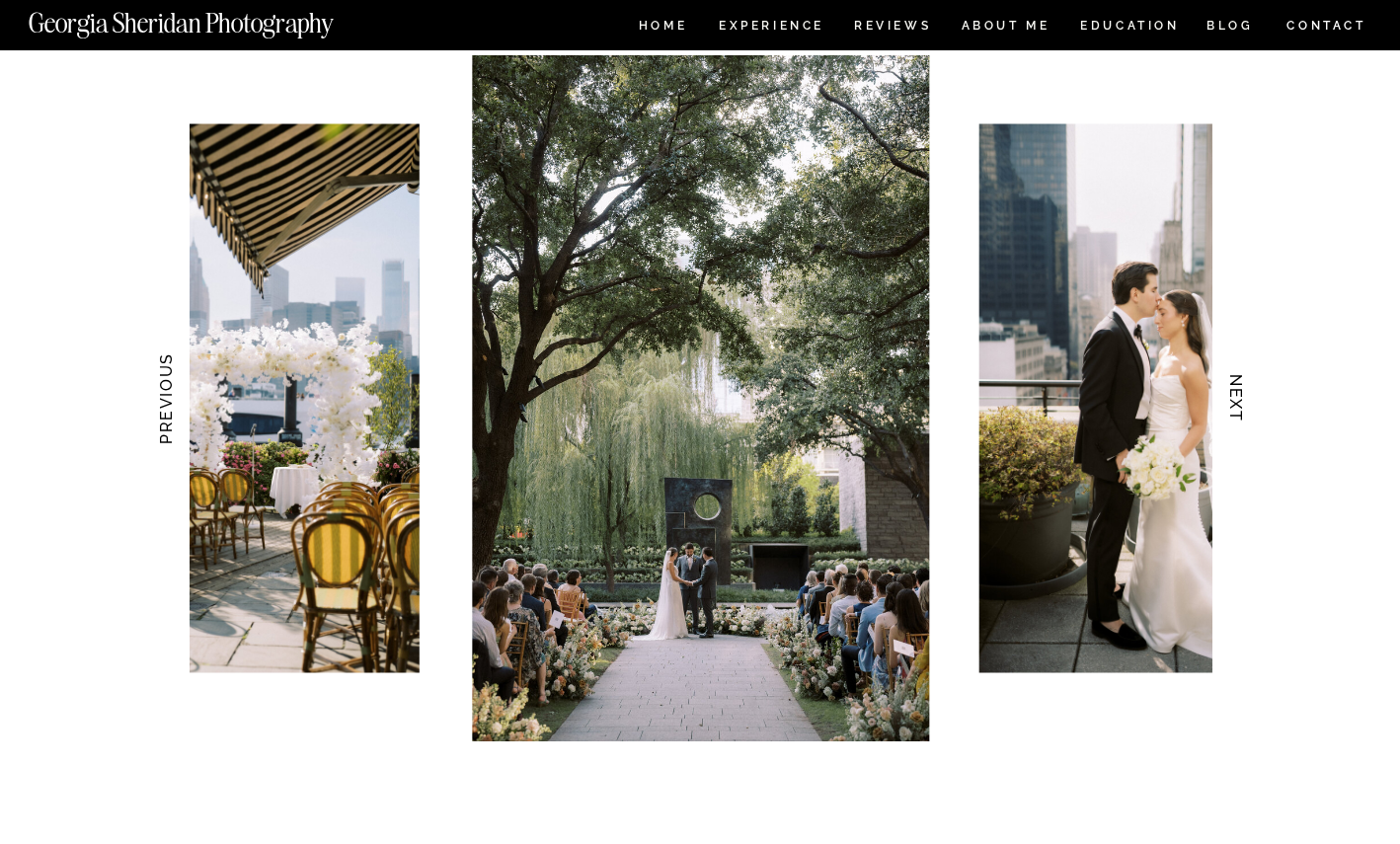scroll, scrollTop: 1886, scrollLeft: 0, axis: vertical 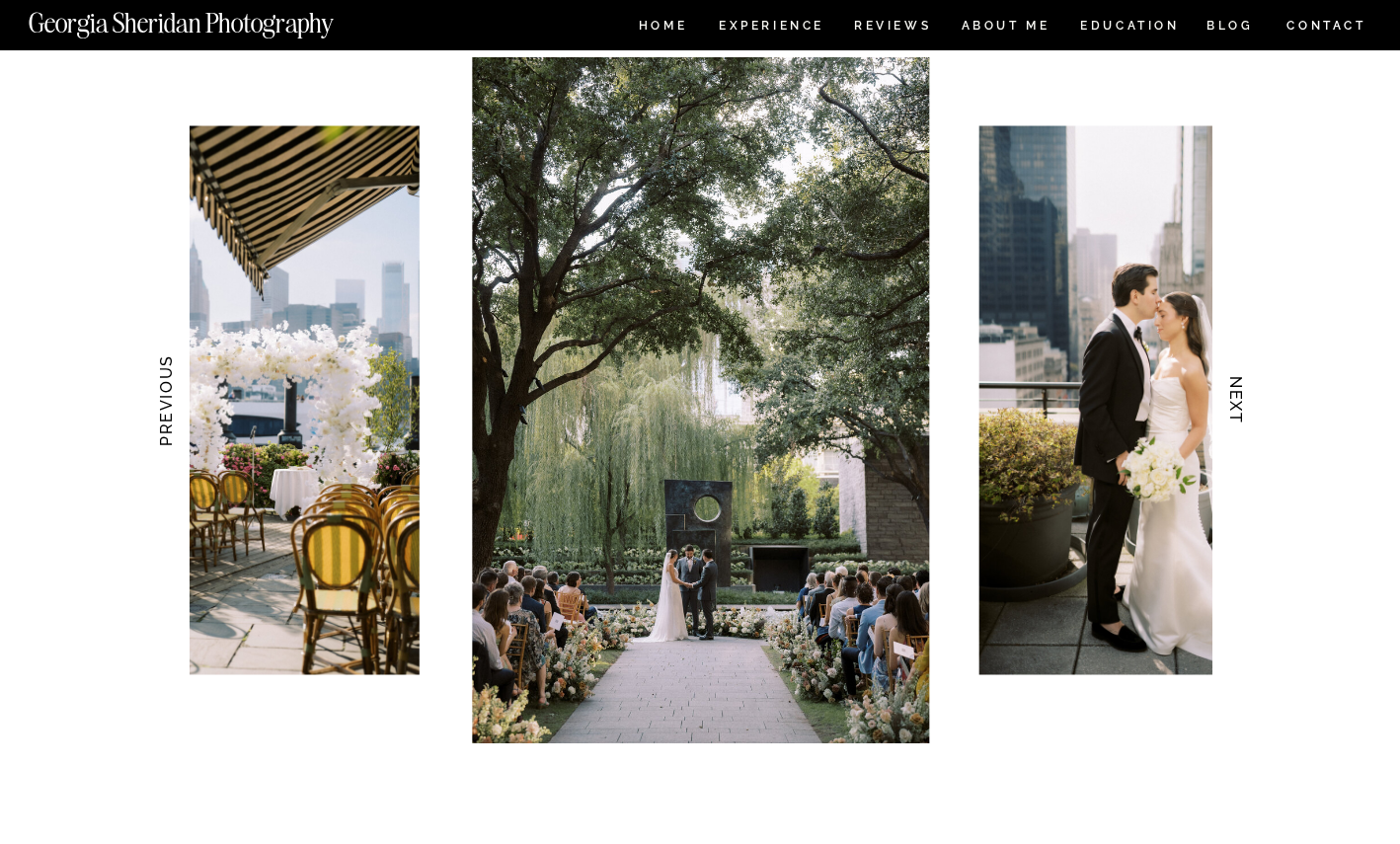 click on "HOME Experience EDUCATION REVIEWS ABOUT ME CONTACT BLOG Get in Touch CONTACT BLOG REVIEWS ABOUT ME Experience EDUCATION HOME Georgia Sheridan Photography Georgia Sheridan Photography Meaningful Moments  and  Memorable Experiences Documentary Wedding  Photography FOR COUPLES WHO VALUE CANDID, HONEST, & ROMANTIC  Know that the small moments are just as important as the big ones See your wedding day as MORE THAN JUST the best day of your life Value authenticity over perfection LOVE CANDID PHOTOS We might be a good fit if you... VIEW My Work NEXT PREVIOUS Your full gallery will be delivered eight weeks following your event date. I encourage couples to make this into a date night! + gallery Viewing date night After your wedding, I'll send you some sneak peaks within 48 hours because I know you'll be so excited! + Same Week Previews! I'll be a calm, constant presence throughout most of the day, quietly capturing everything as it naturally unfolds. + YOUR WEDDING DAY + TIMELINE Crafting + ENGAGEMENT SESSIOn THE" at bounding box center (700, 3115) 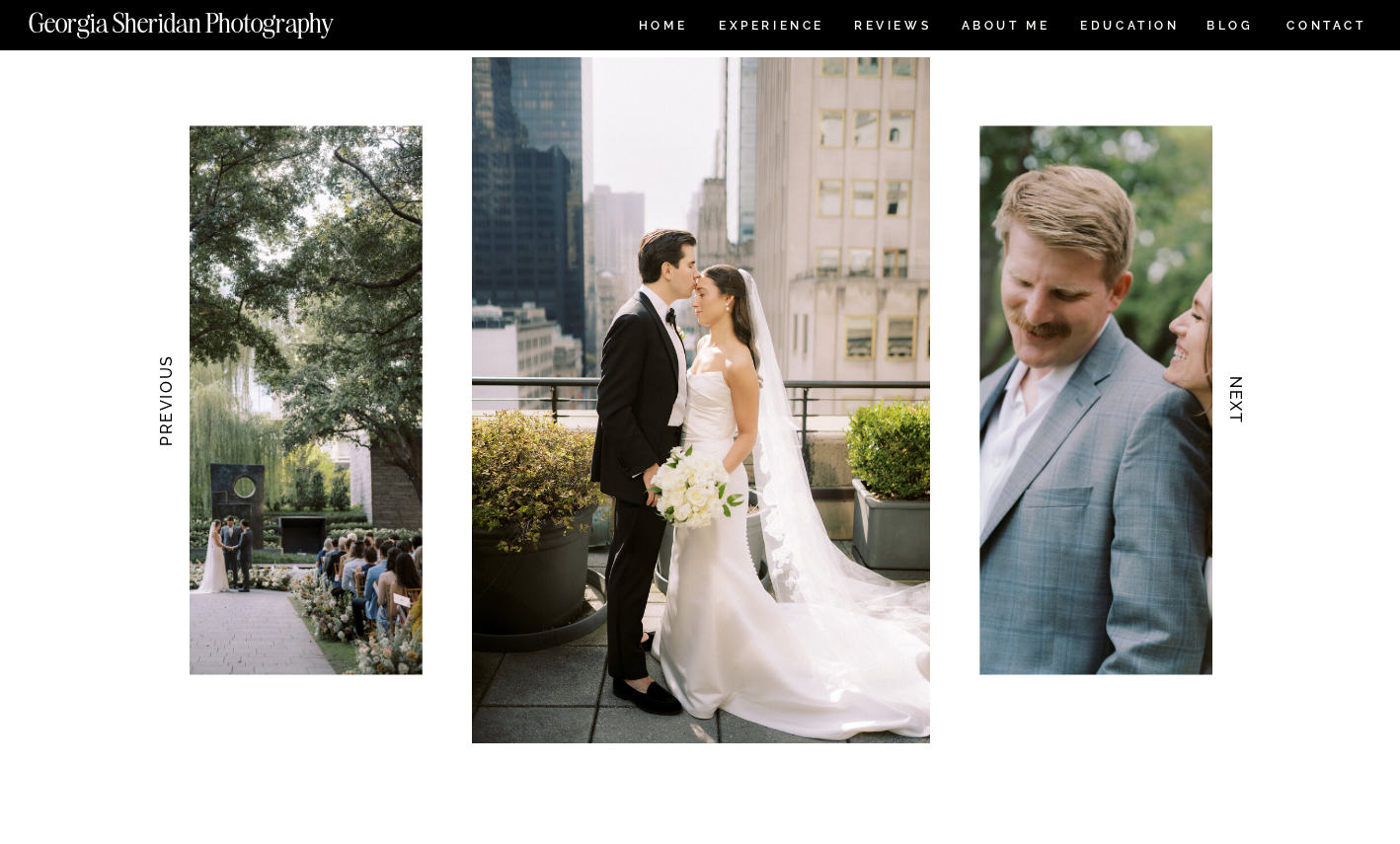 click on "NEXT" at bounding box center (1236, 401) 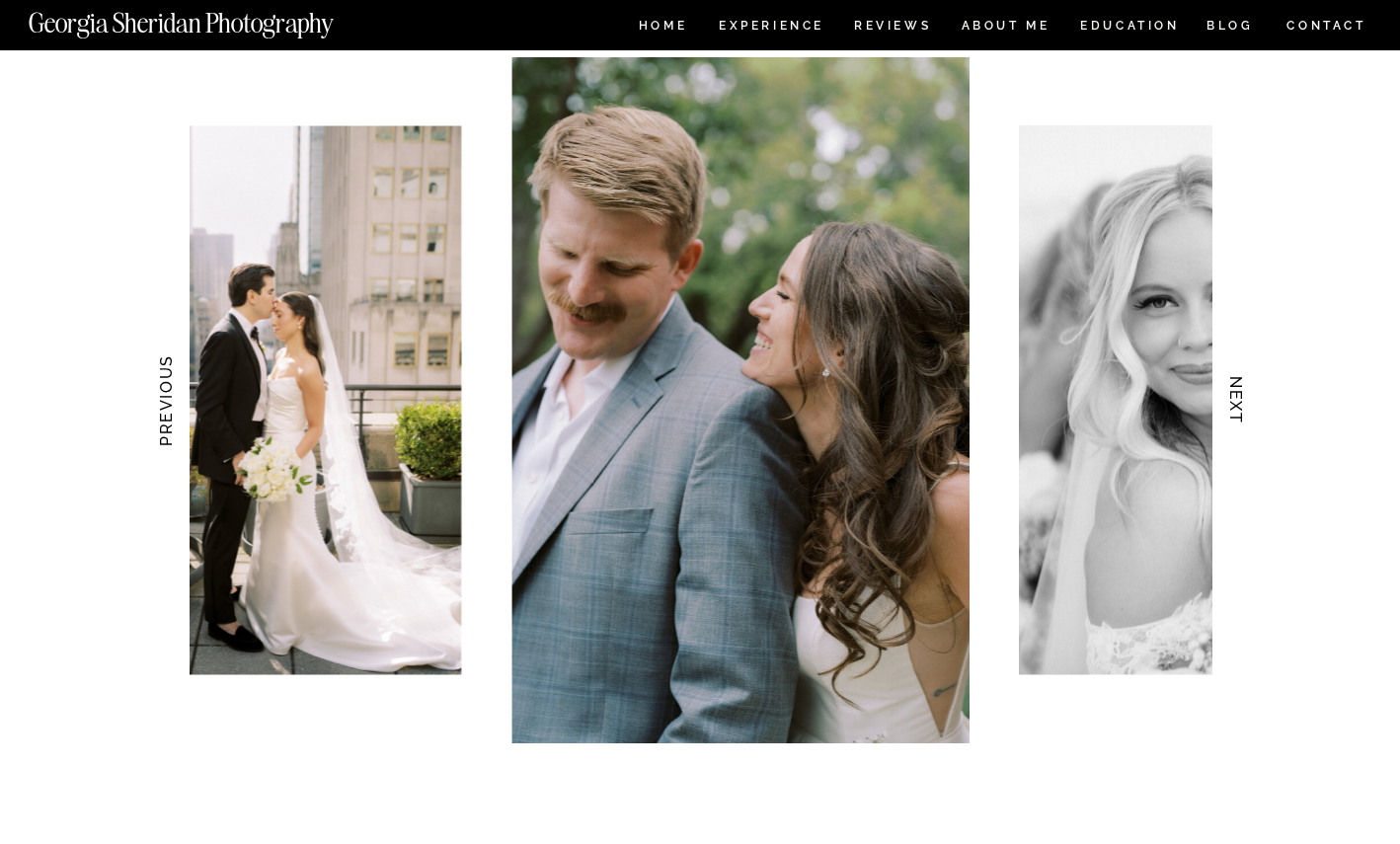 click on "NEXT" at bounding box center (1236, 401) 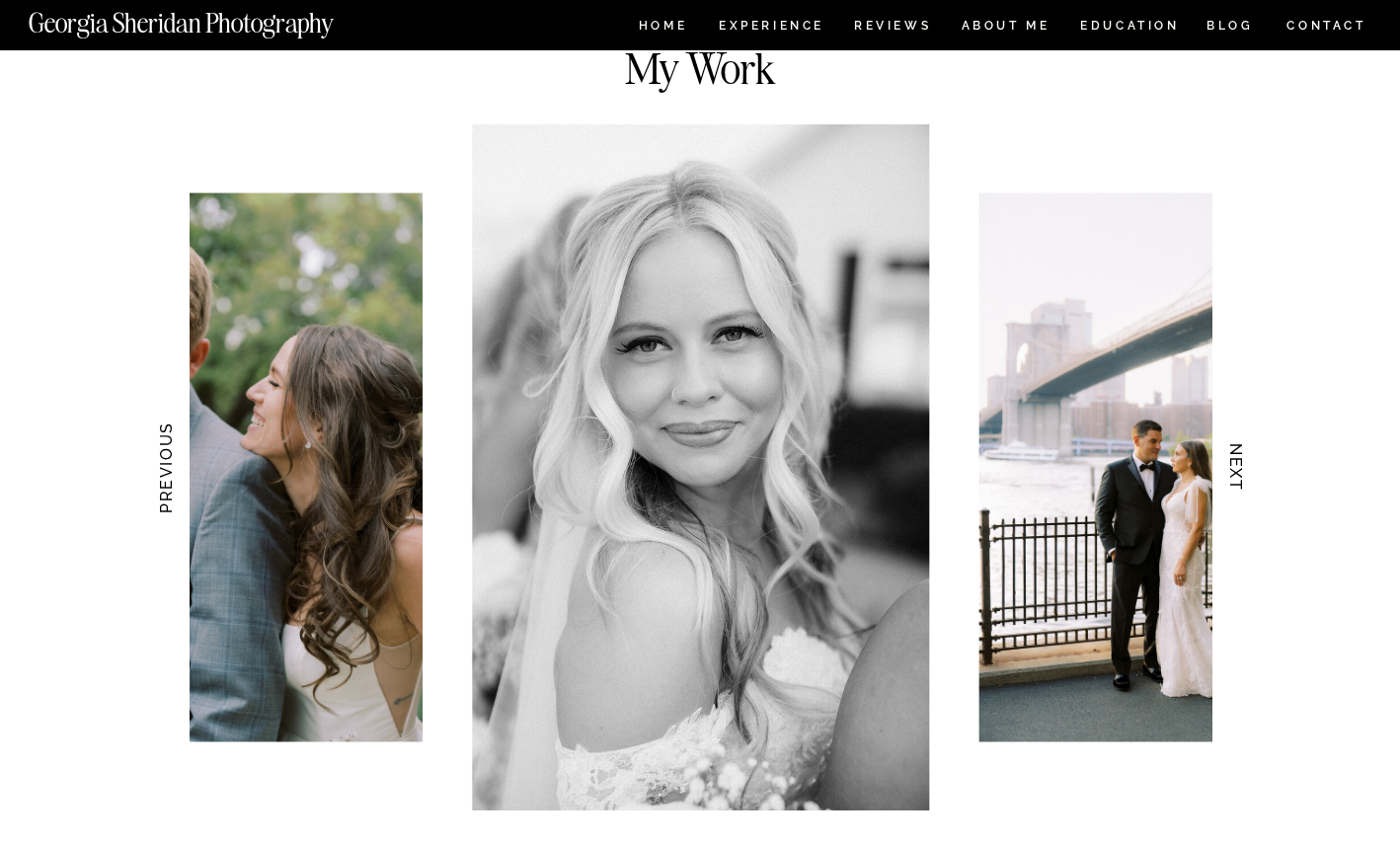 scroll, scrollTop: 1808, scrollLeft: 0, axis: vertical 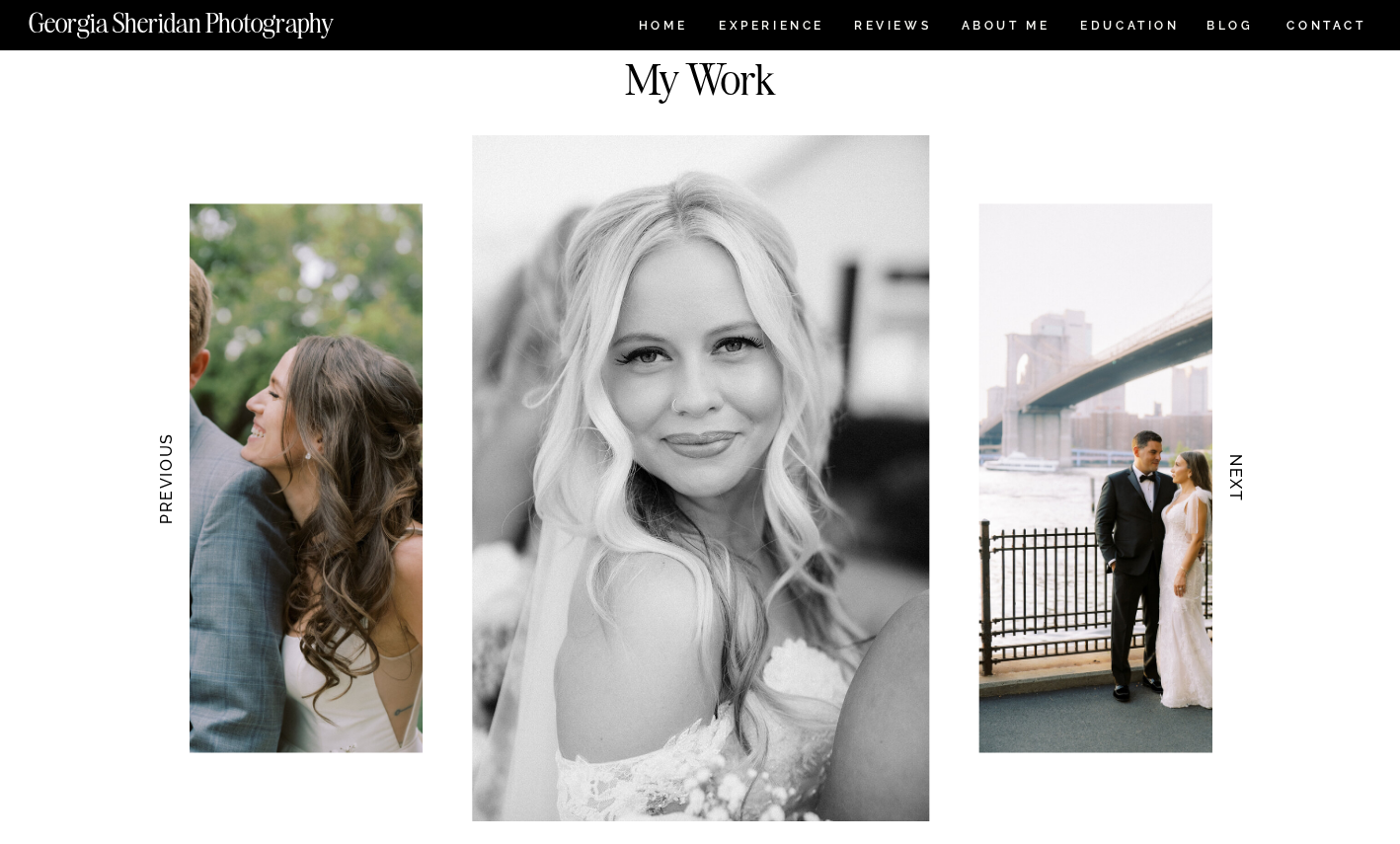 click on "NEXT" at bounding box center [1236, 479] 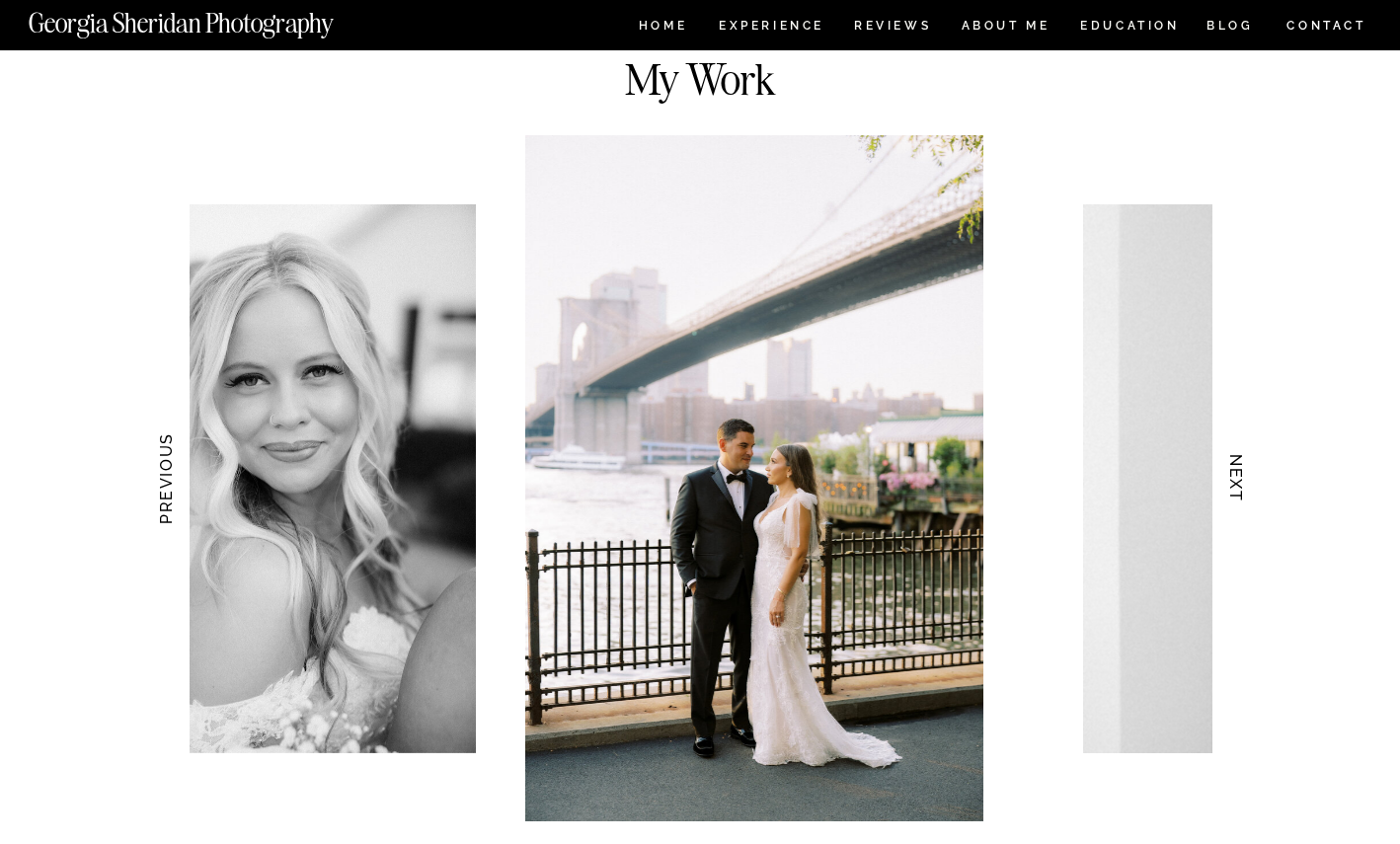 click on "NEXT" at bounding box center (1236, 479) 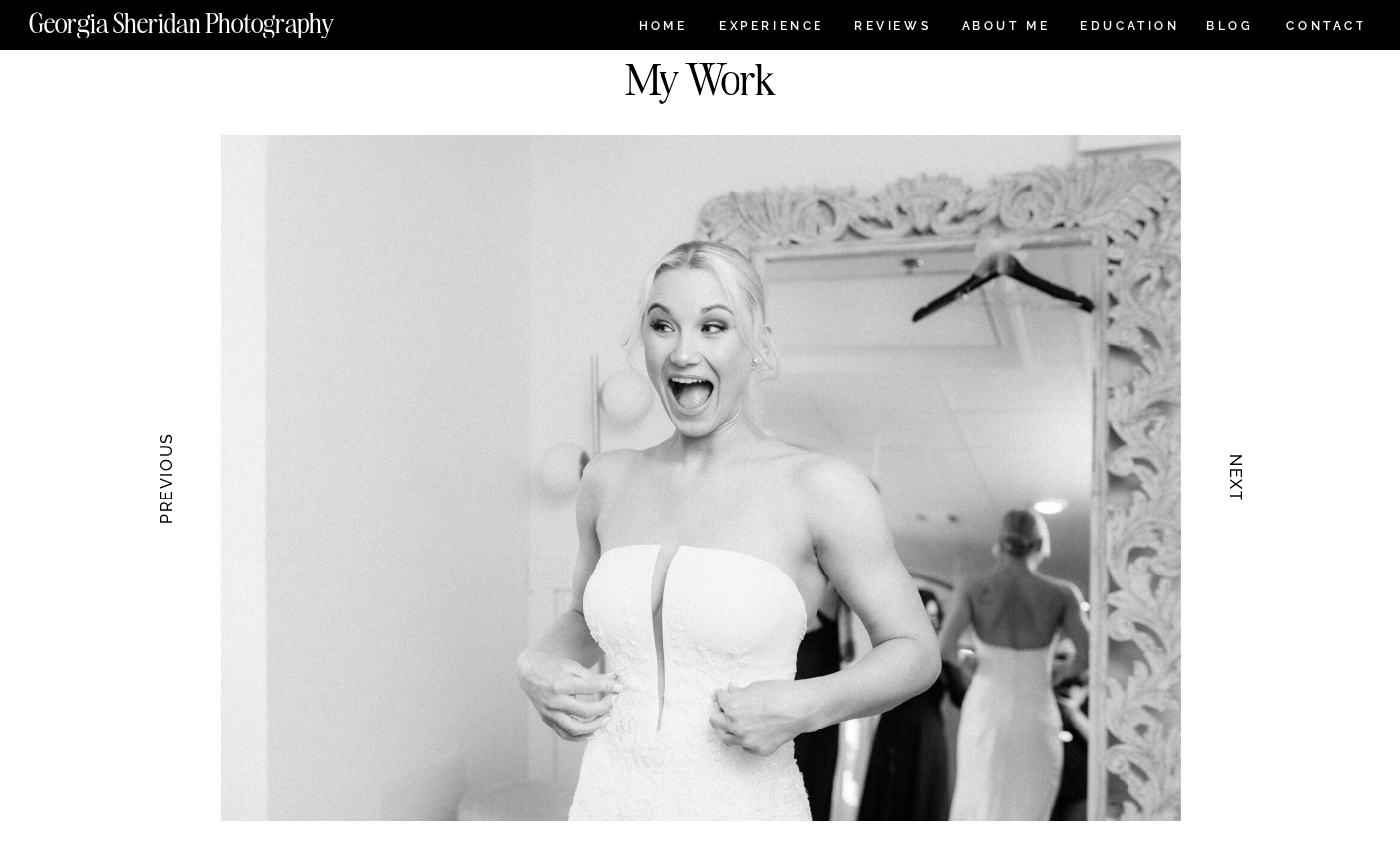 click on "NEXT" at bounding box center (1236, 479) 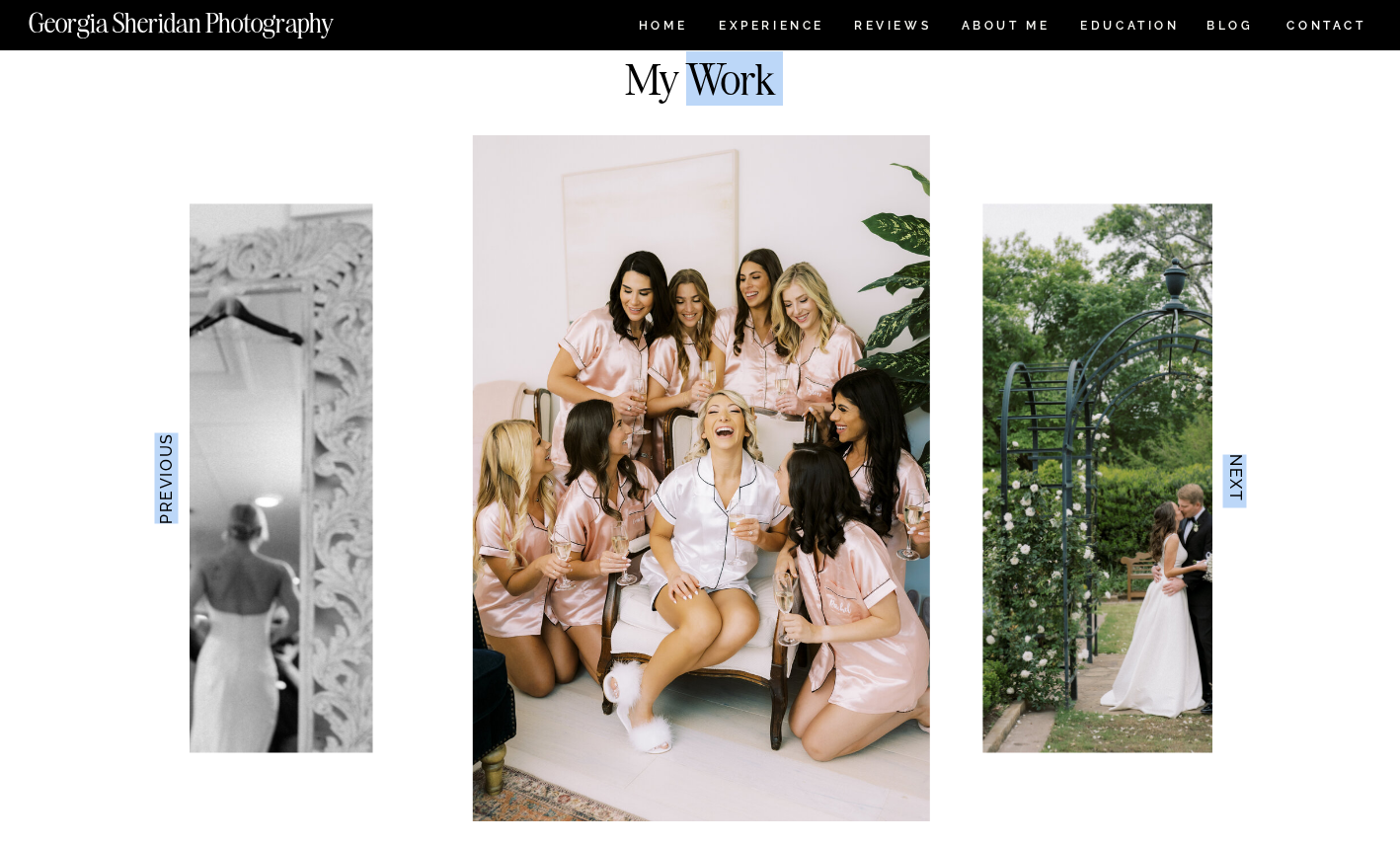 click on "NEXT" at bounding box center [1236, 479] 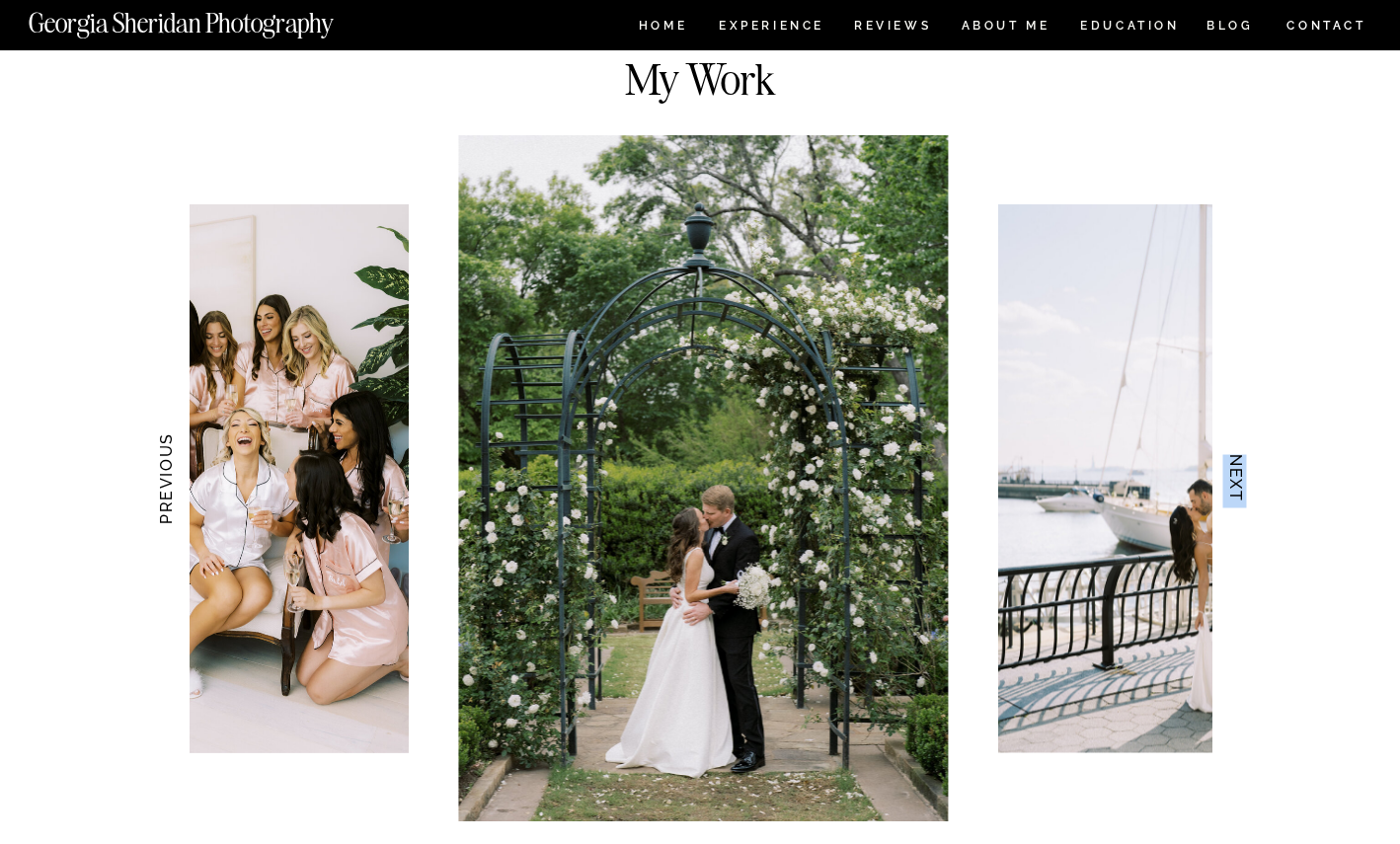 click on "NEXT" at bounding box center [1236, 479] 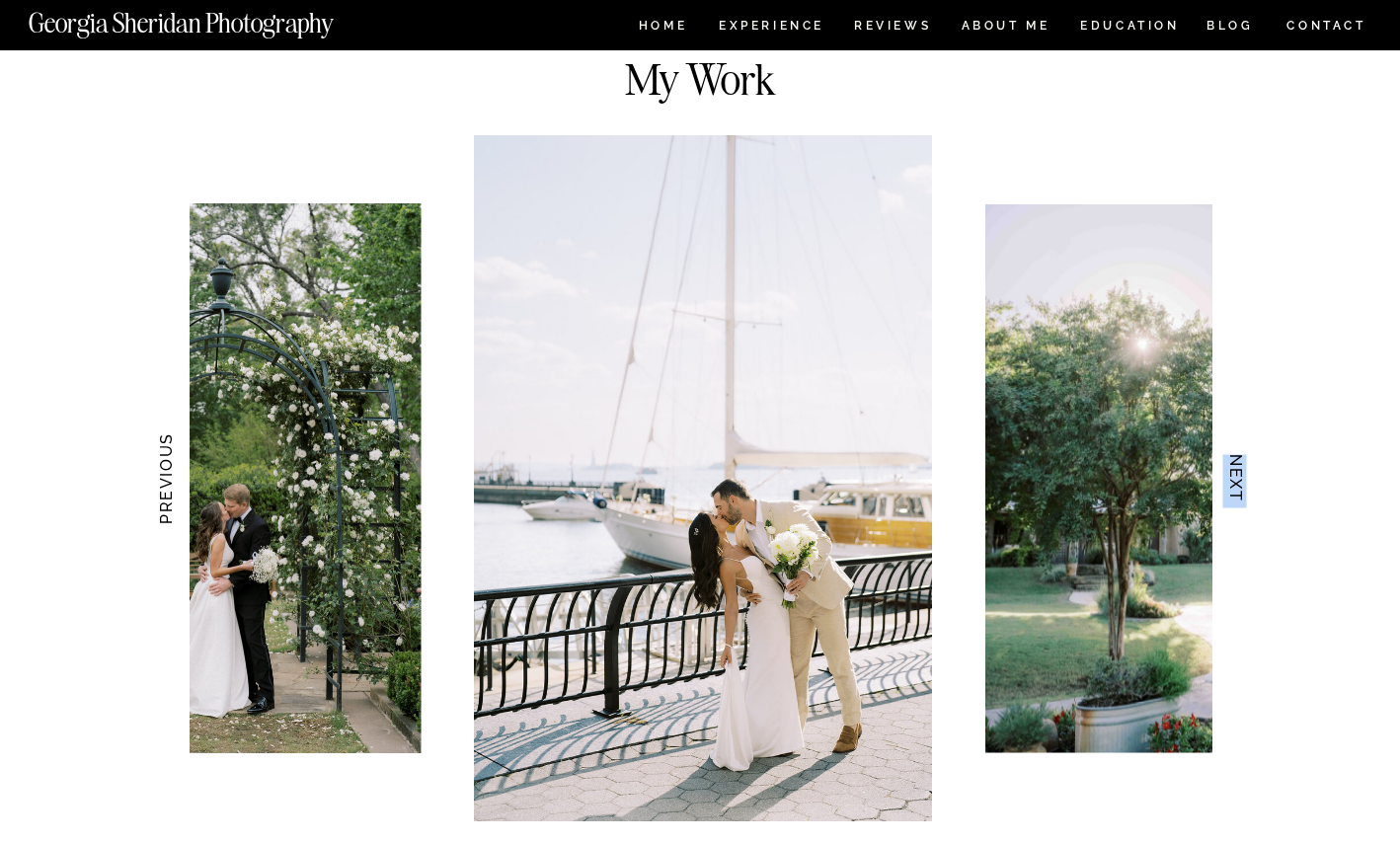 click on "NEXT" at bounding box center (1236, 479) 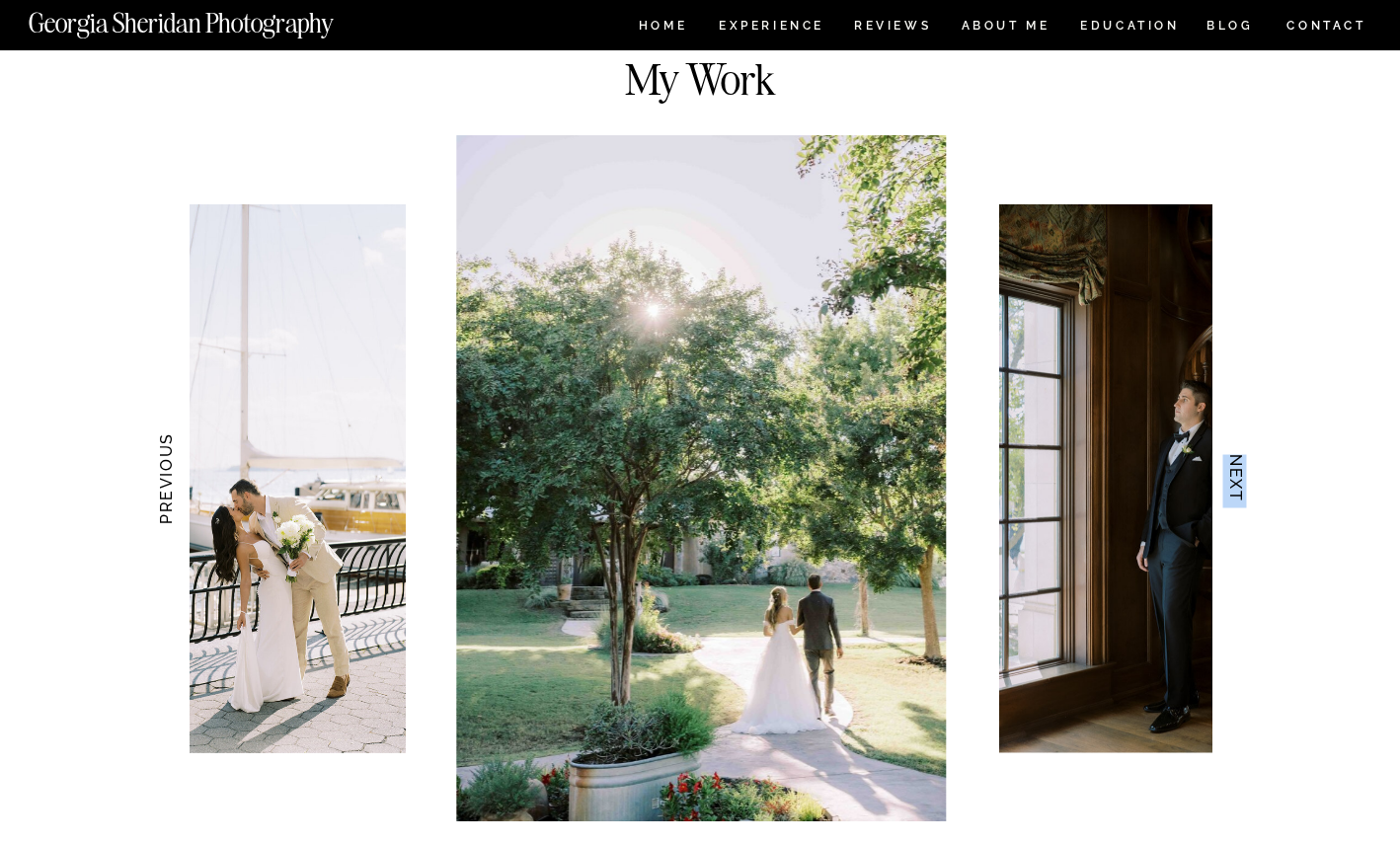 click on "NEXT" at bounding box center (1236, 479) 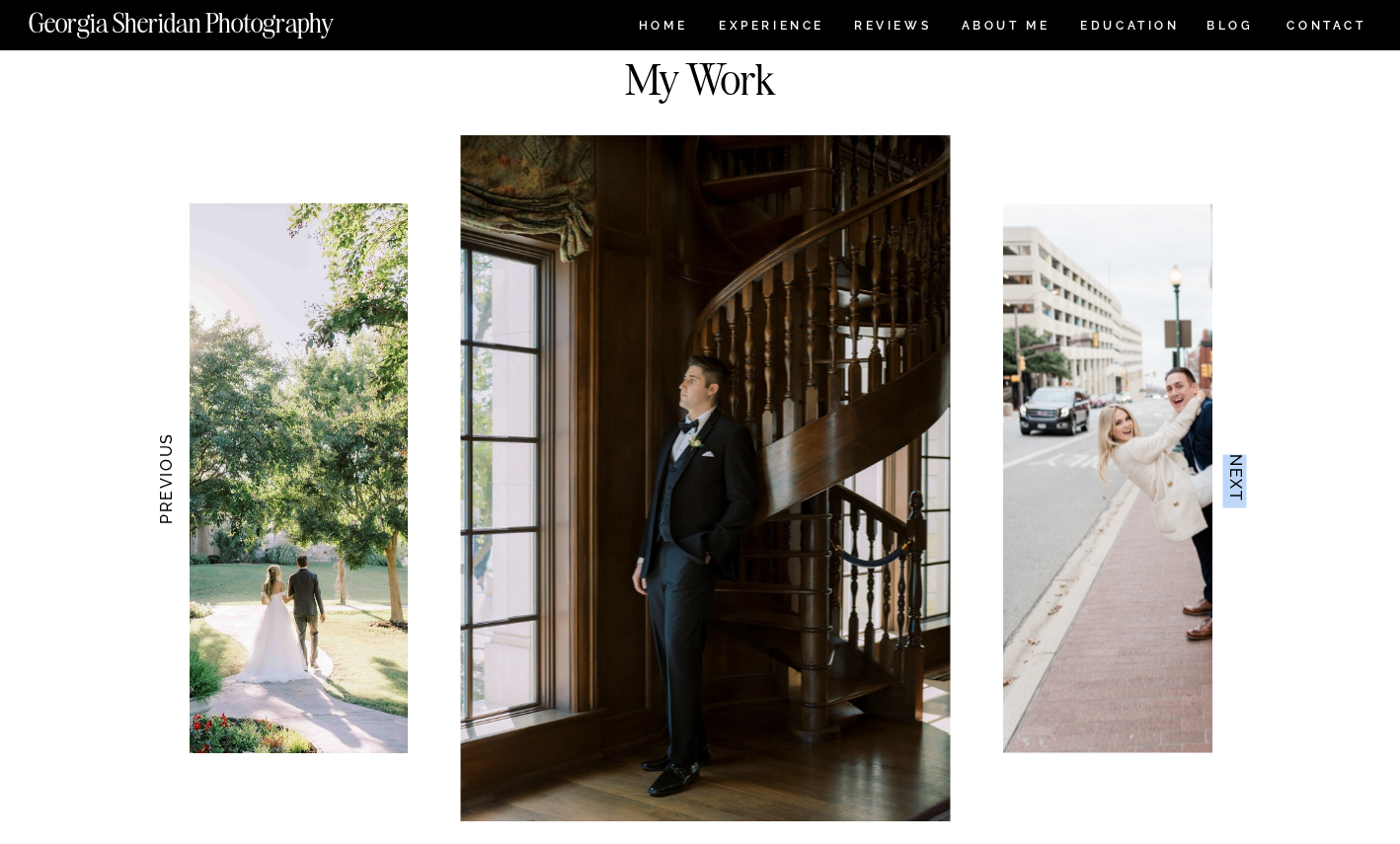 click on "NEXT" at bounding box center [1236, 479] 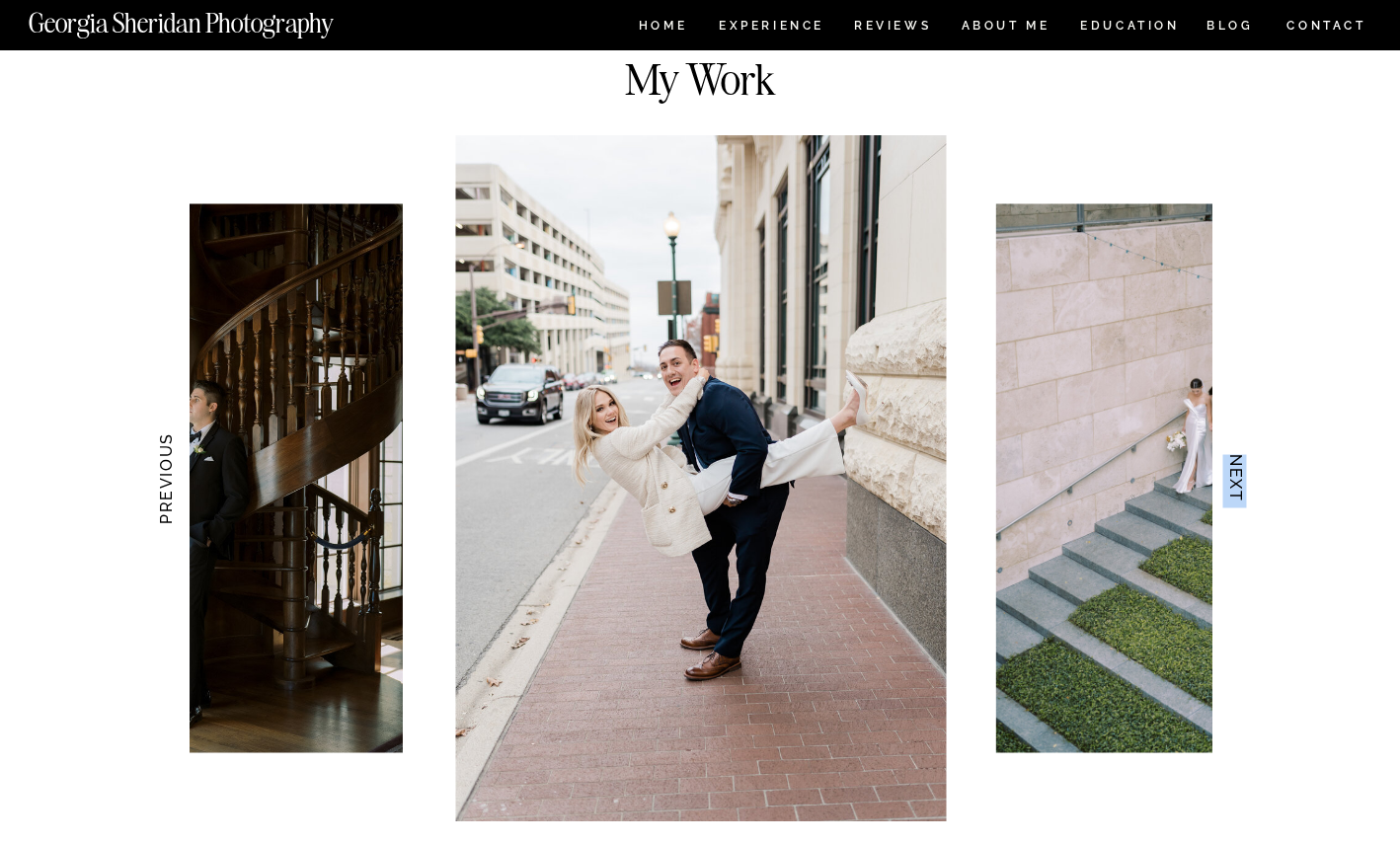 click on "NEXT" at bounding box center (1236, 479) 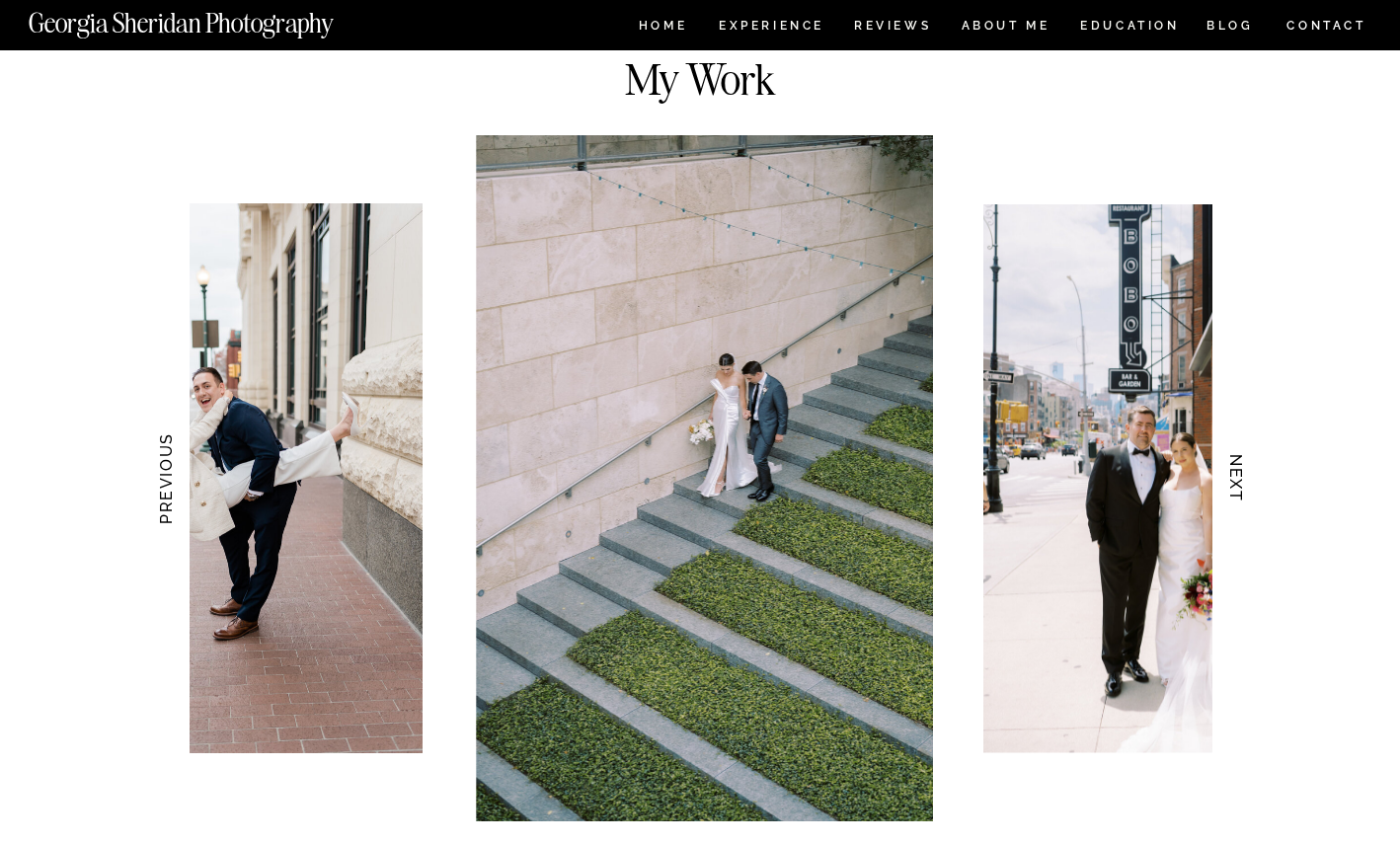 click on "NEXT" at bounding box center (1236, 479) 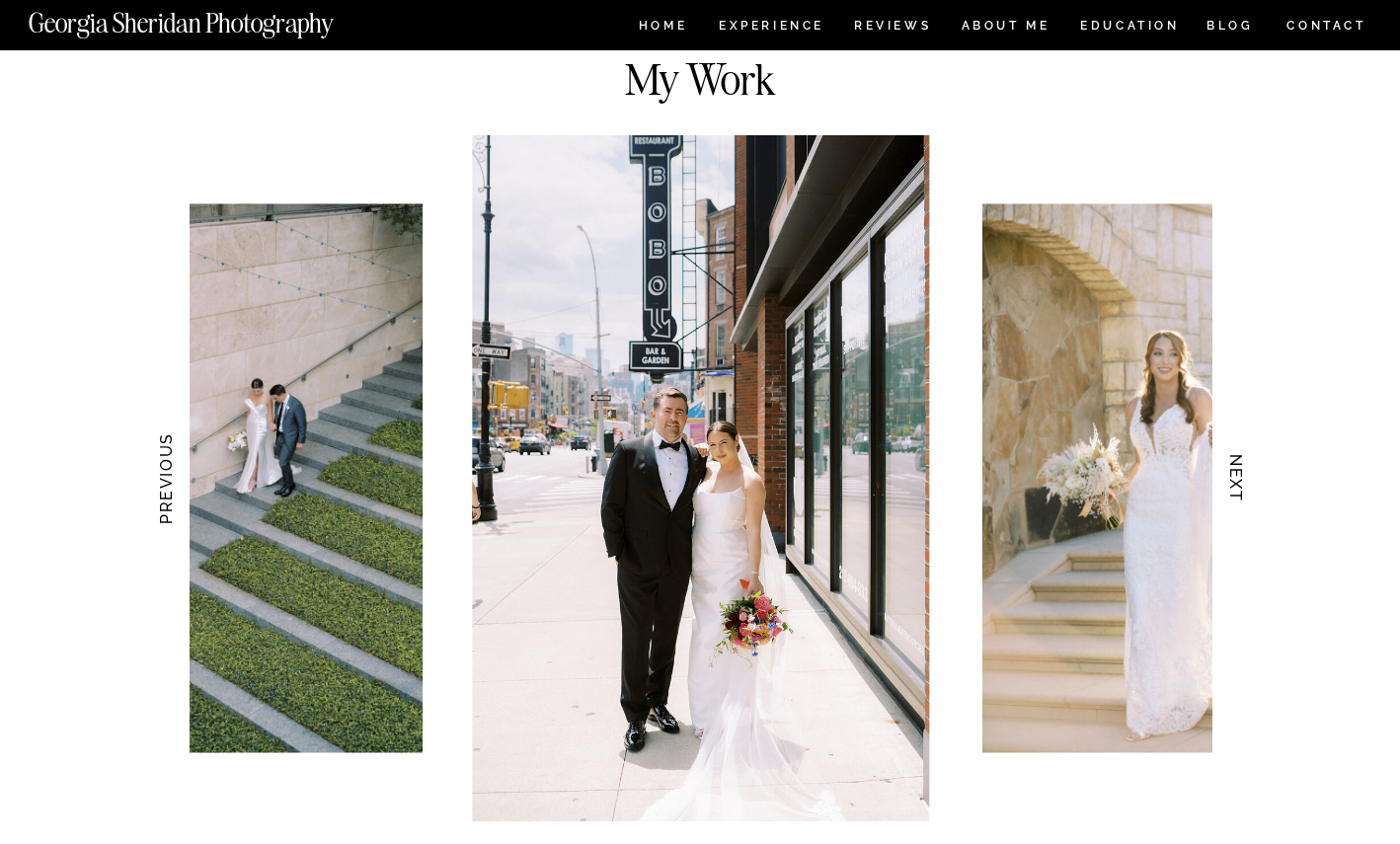 click on "NEXT" at bounding box center (1236, 479) 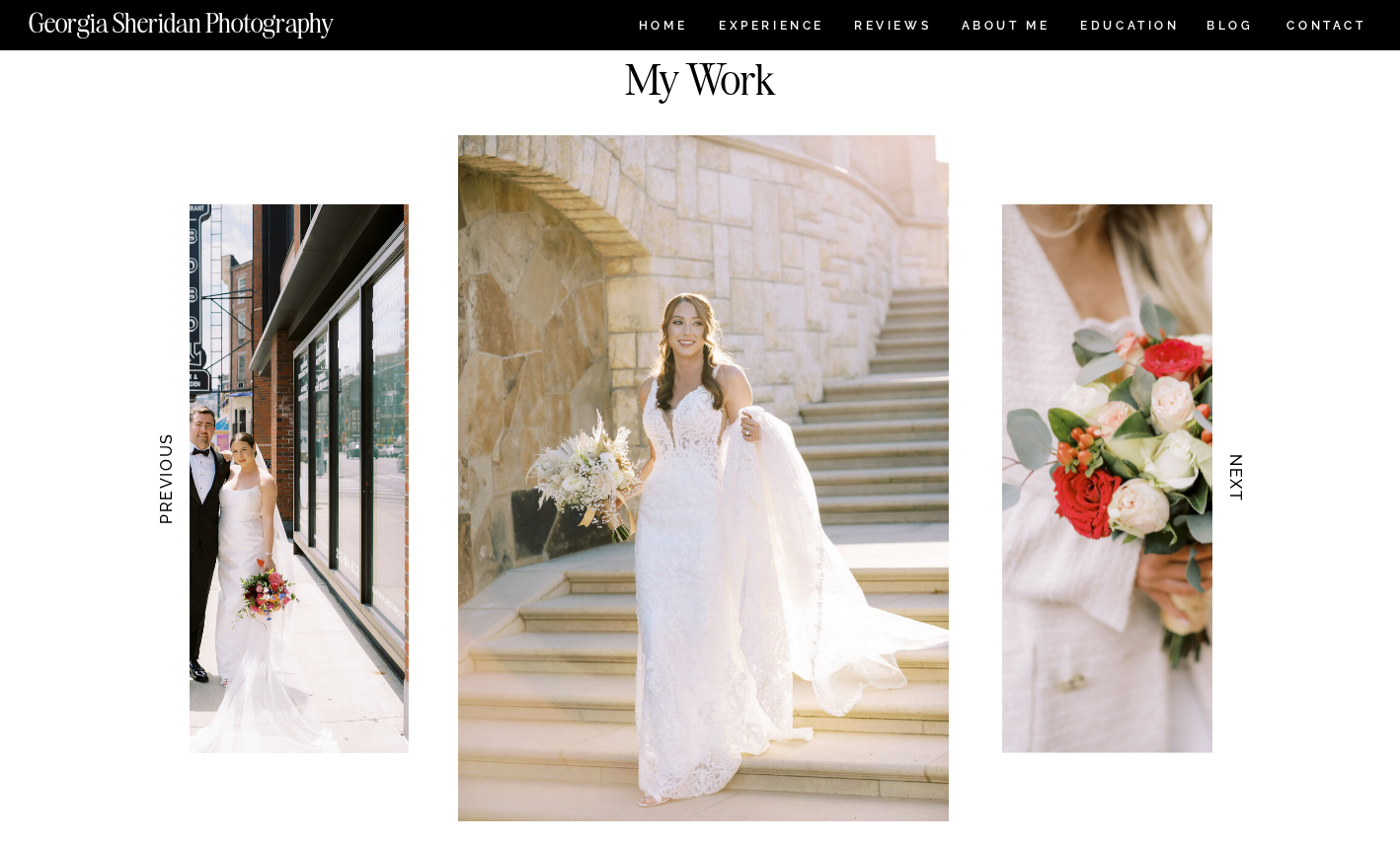 click on "NEXT" at bounding box center (1236, 479) 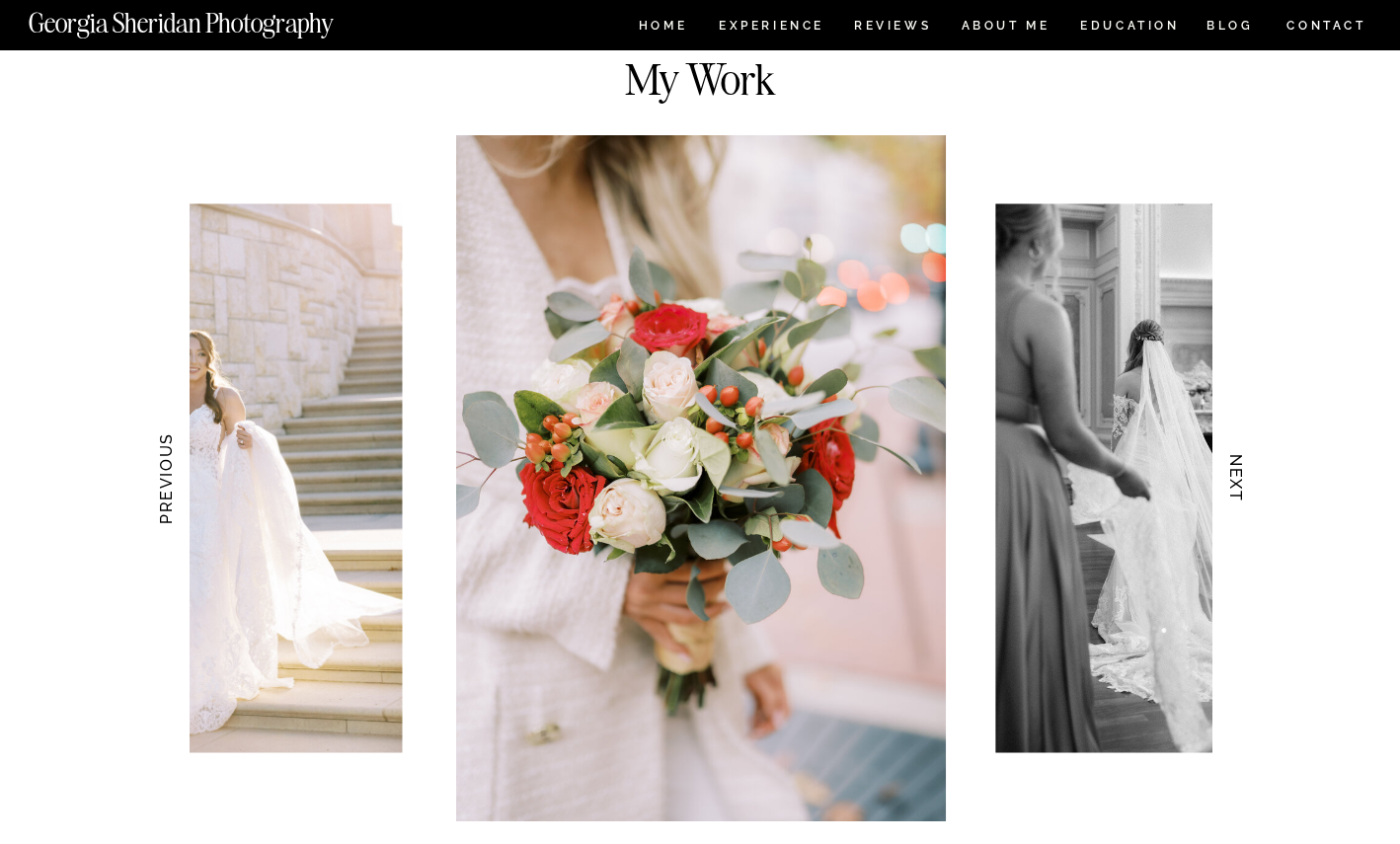 click on "NEXT" at bounding box center [1236, 479] 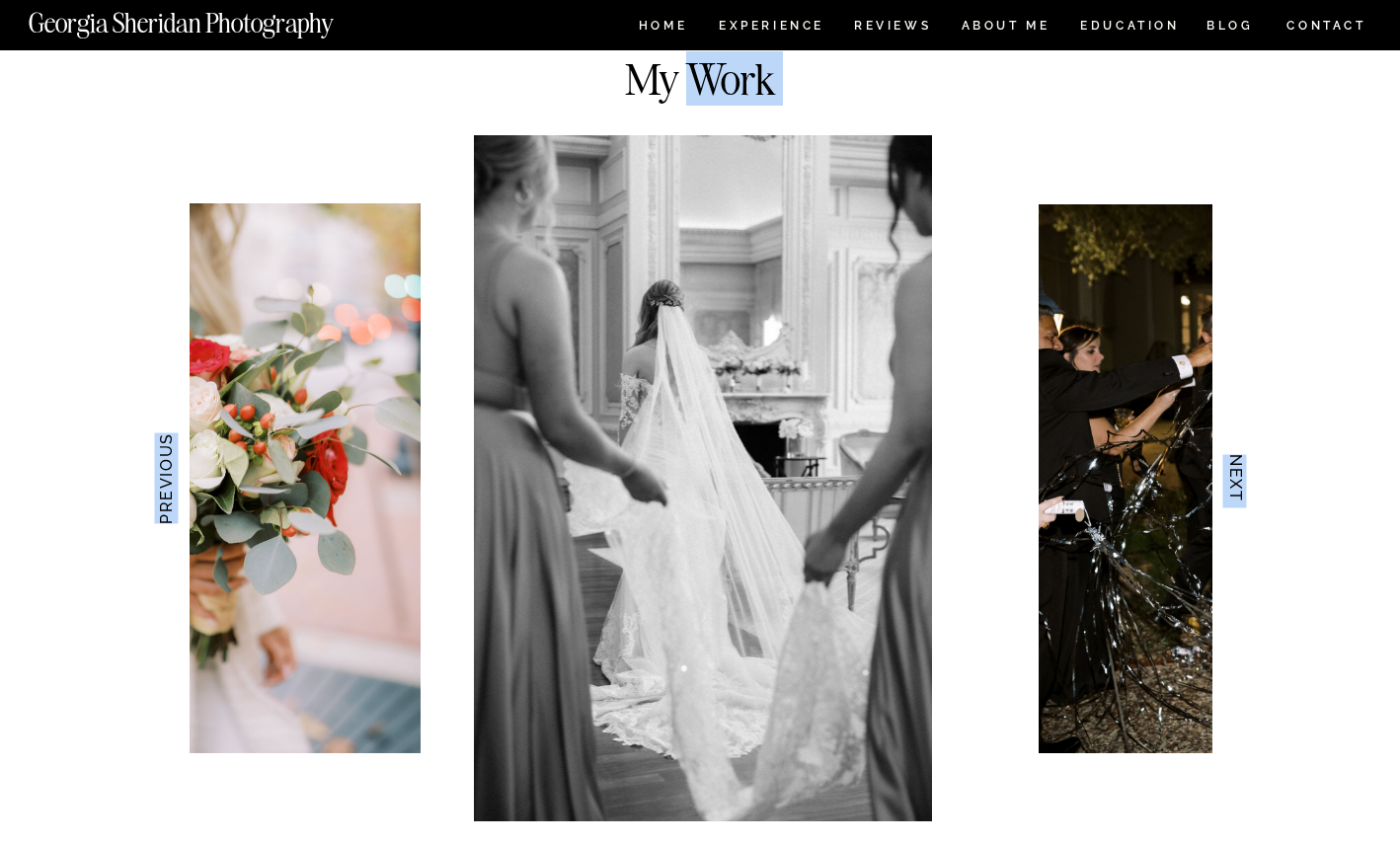click on "NEXT" at bounding box center (1236, 479) 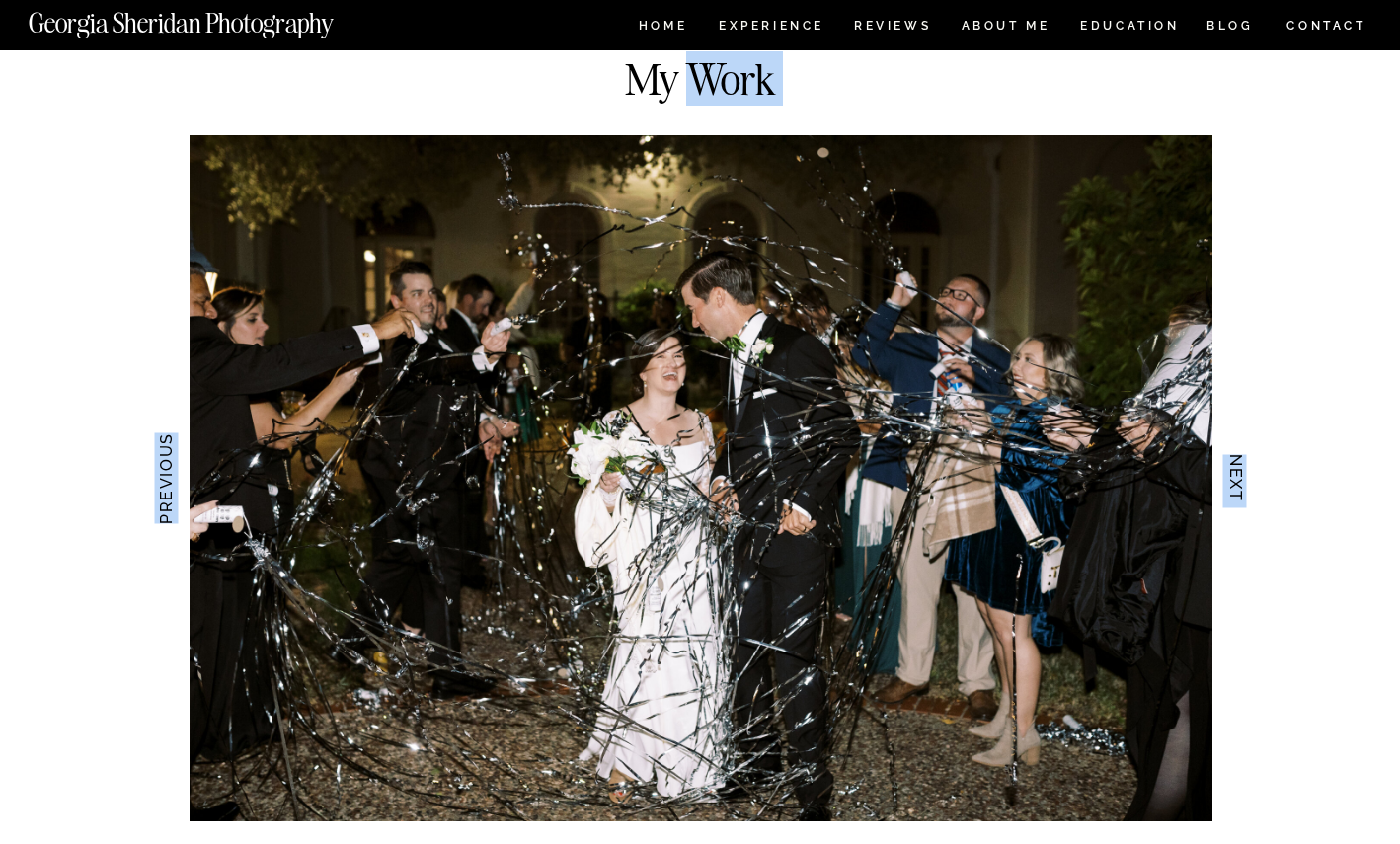 click on "NEXT" at bounding box center [1236, 479] 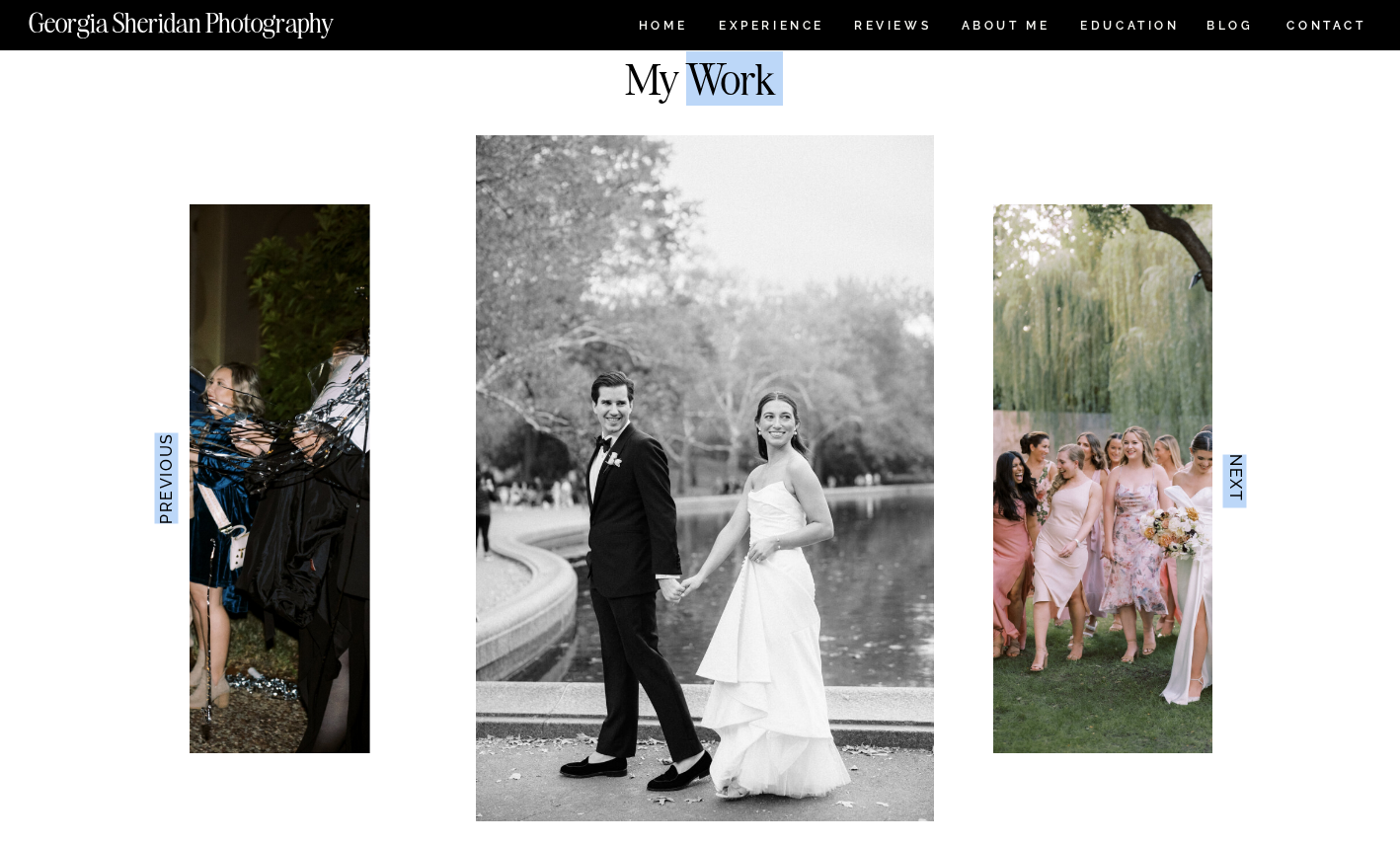 click on "NEXT" at bounding box center (1236, 479) 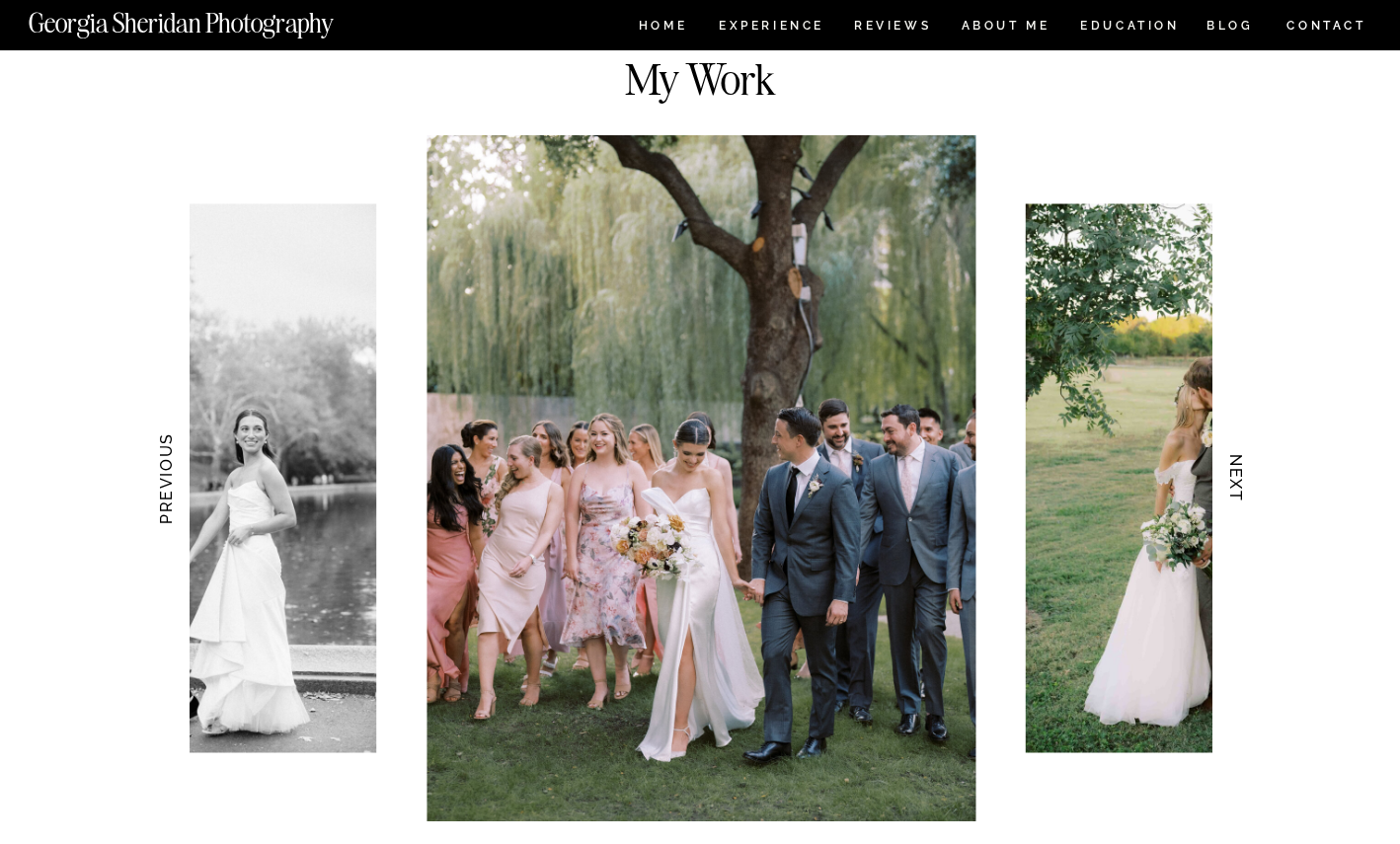 click on "HOME Experience EDUCATION REVIEWS ABOUT ME CONTACT BLOG Get in Touch CONTACT BLOG REVIEWS ABOUT ME Experience EDUCATION HOME Georgia Sheridan Photography Georgia Sheridan Photography Meaningful Moments  and  Memorable Experiences Documentary Wedding  Photography FOR COUPLES WHO VALUE CANDID, HONEST, & ROMANTIC  Know that the small moments are just as important as the big ones See your wedding day as MORE THAN JUST the best day of your life Value authenticity over perfection LOVE CANDID PHOTOS We might be a good fit if you... VIEW My Work NEXT PREVIOUS Your full gallery will be delivered eight weeks following your event date. I encourage couples to make this into a date night! + gallery Viewing date night After your wedding, I'll send you some sneak peaks within 48 hours because I know you'll be so excited! + Same Week Previews! I'll be a calm, constant presence throughout most of the day, quietly capturing everything as it naturally unfolds. + YOUR WEDDING DAY + TIMELINE Crafting + ENGAGEMENT SESSIOn THE" at bounding box center [700, 3193] 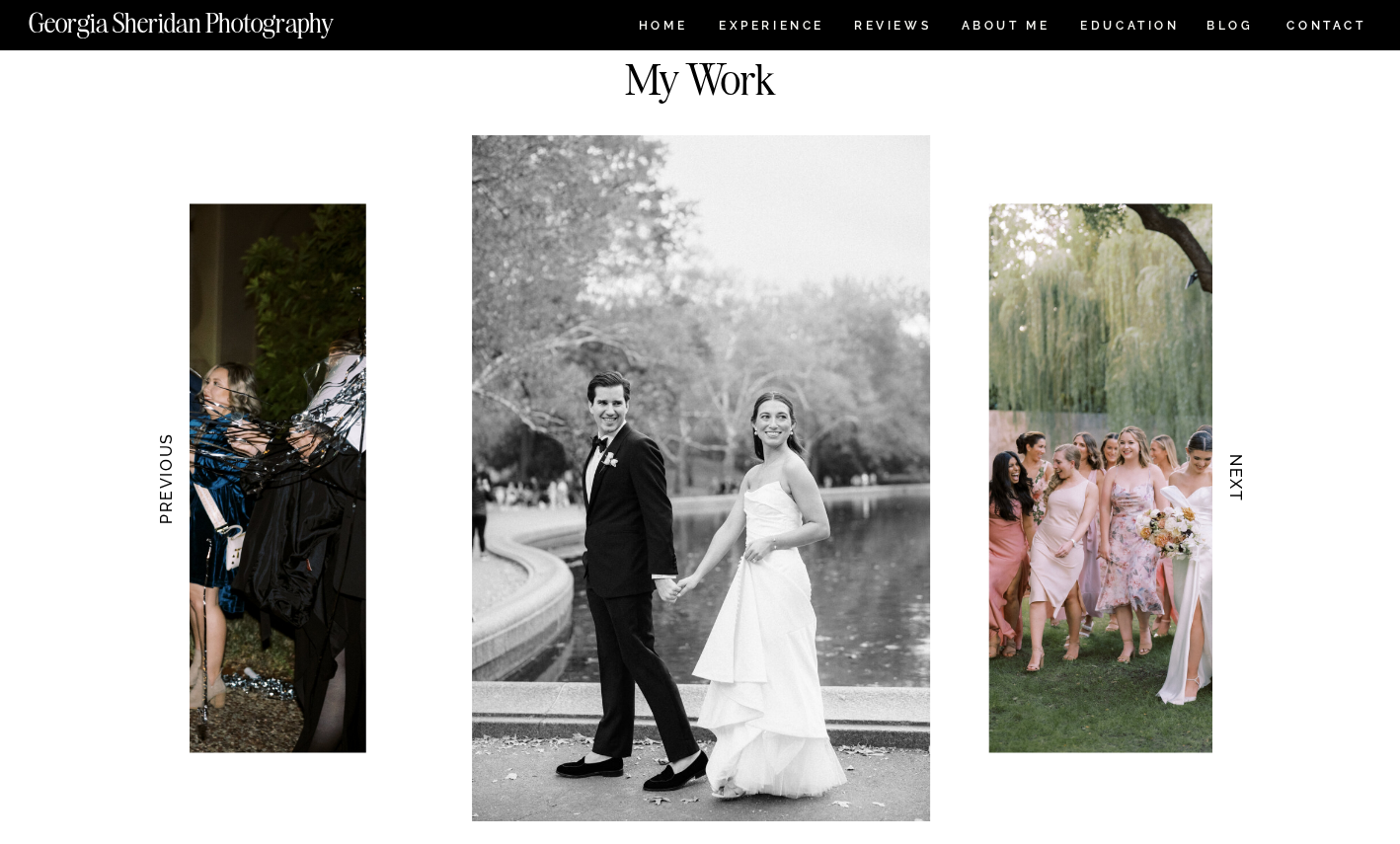 click on "NEXT" at bounding box center (1236, 479) 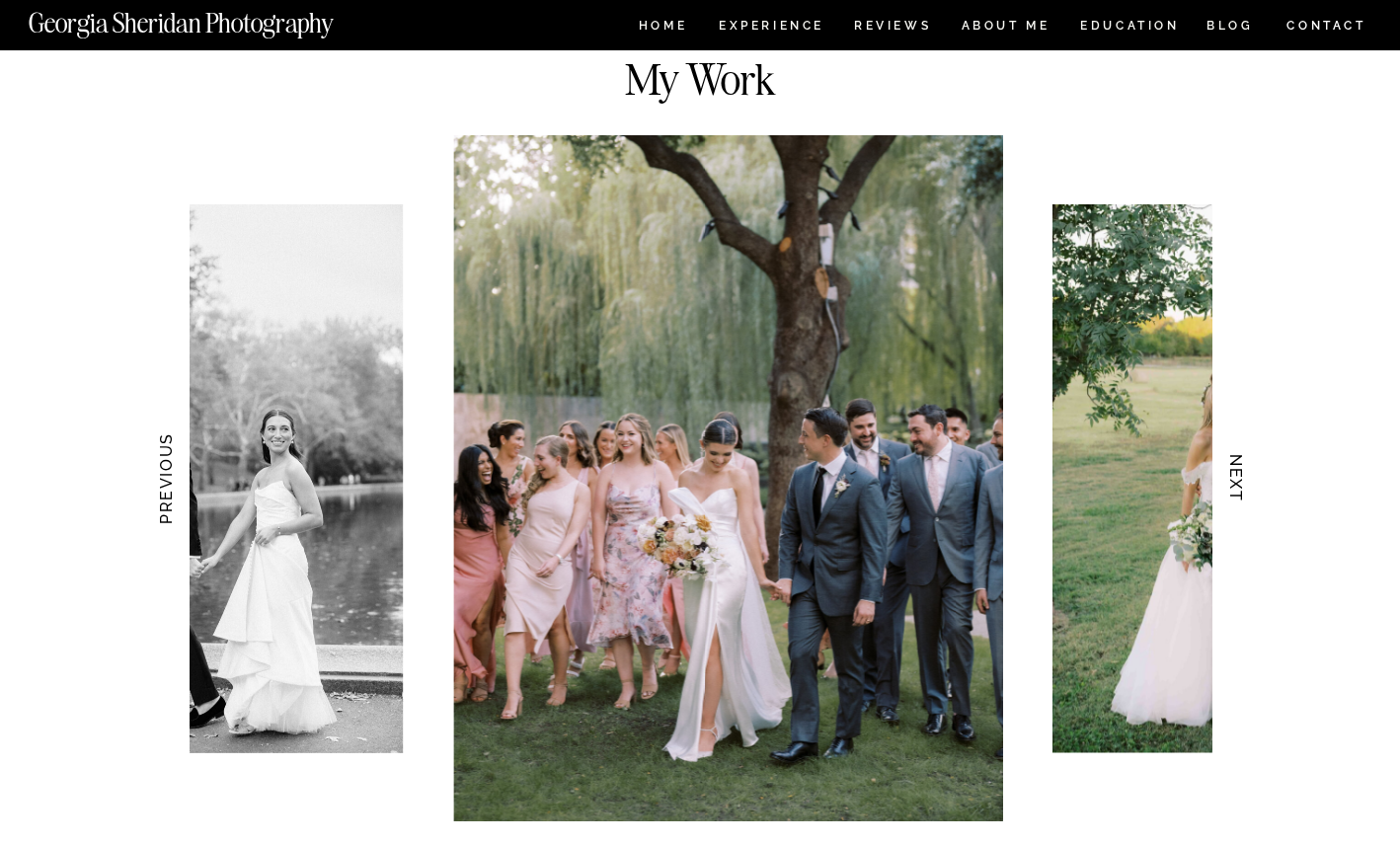 click on "NEXT" at bounding box center [1236, 479] 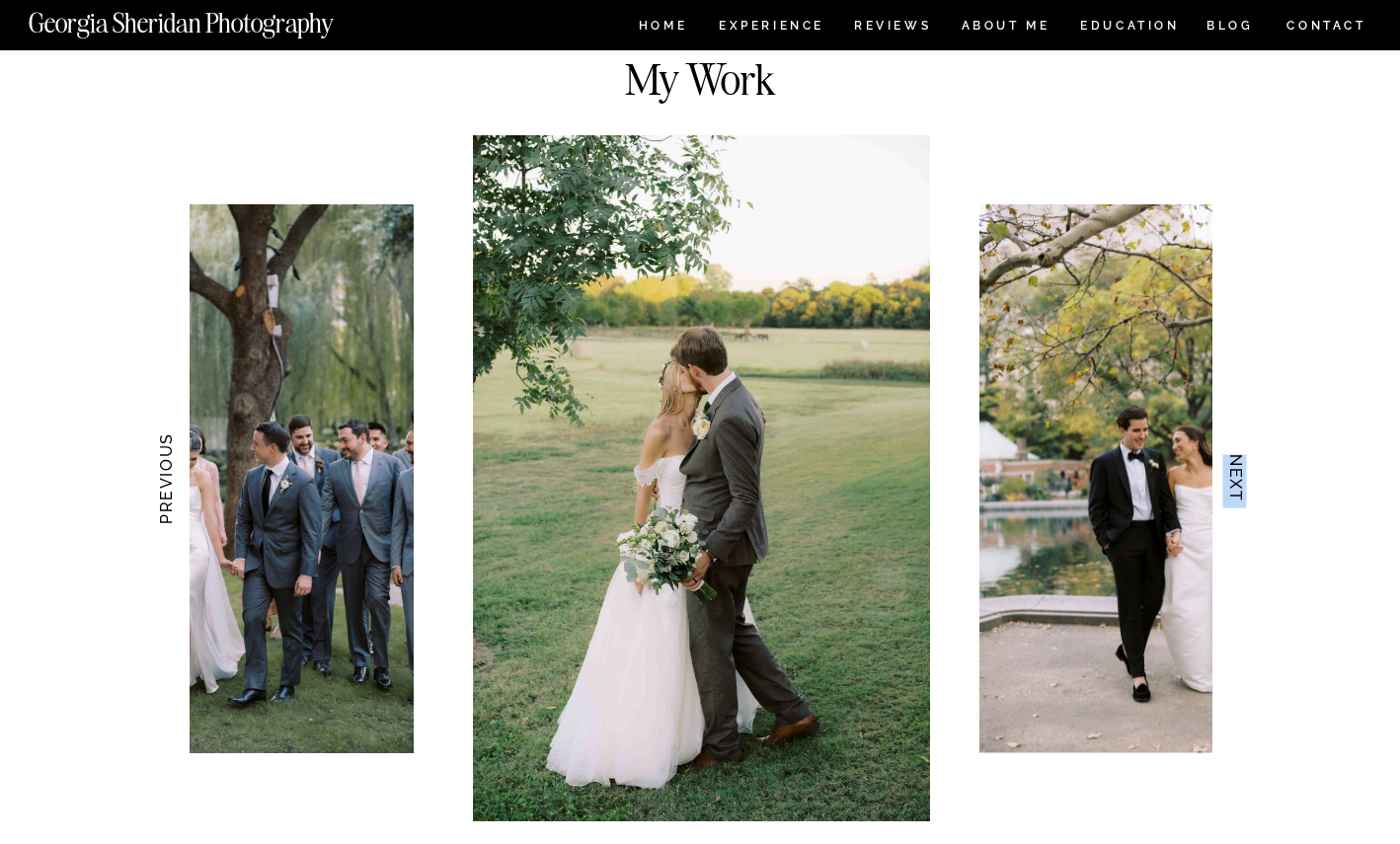 click on "NEXT" at bounding box center (1236, 479) 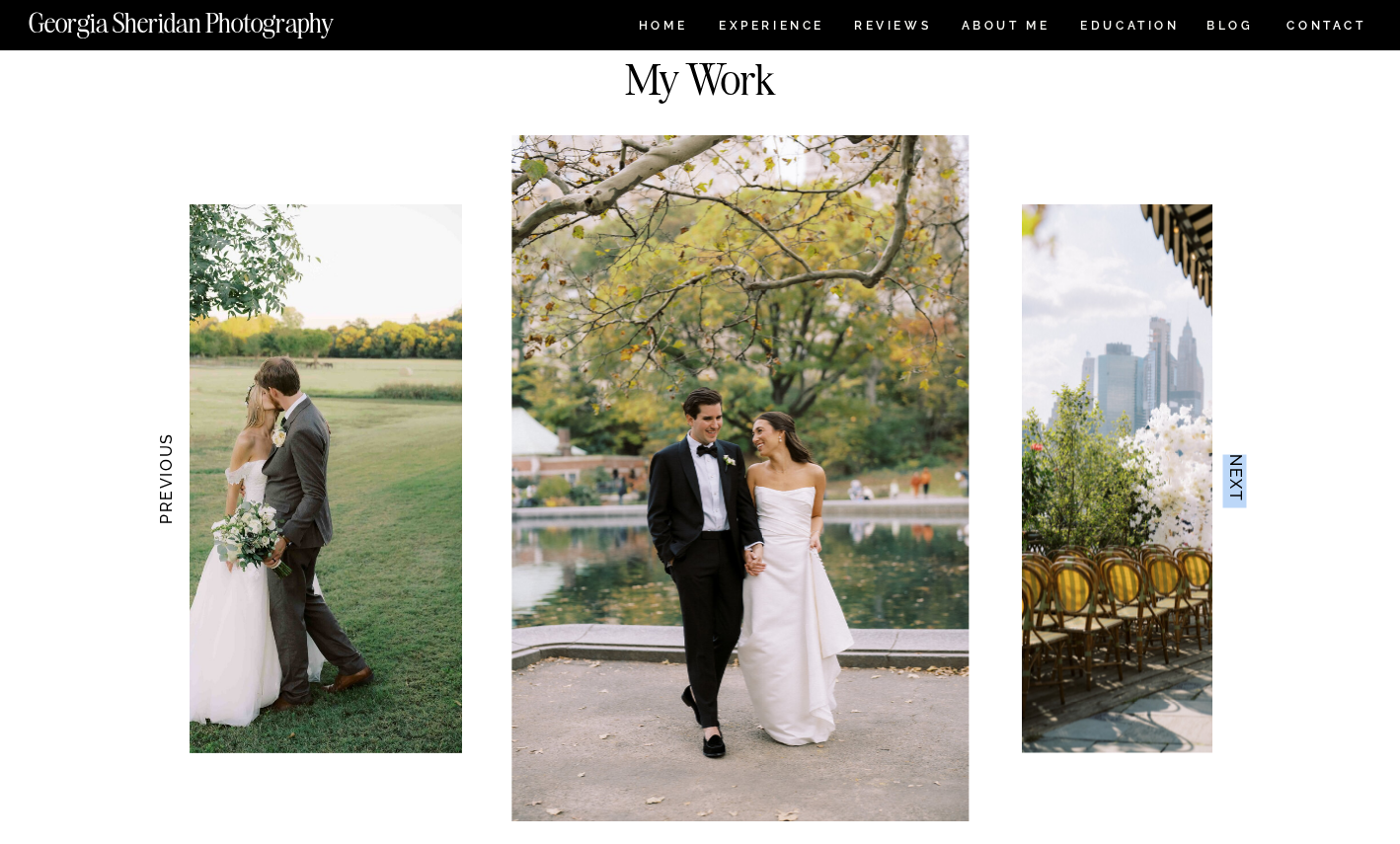 click on "NEXT" at bounding box center [1236, 479] 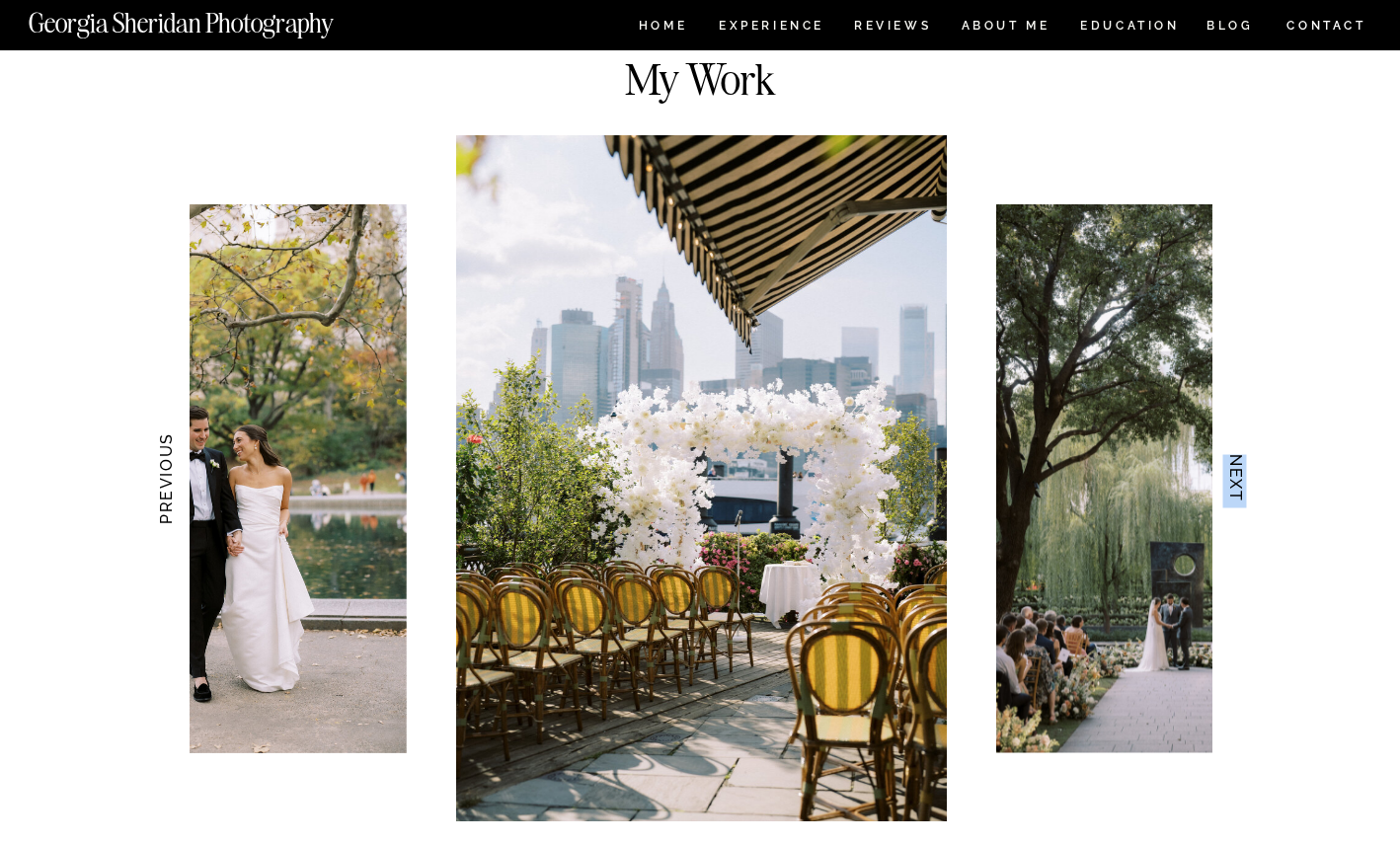 click on "NEXT" at bounding box center (1236, 479) 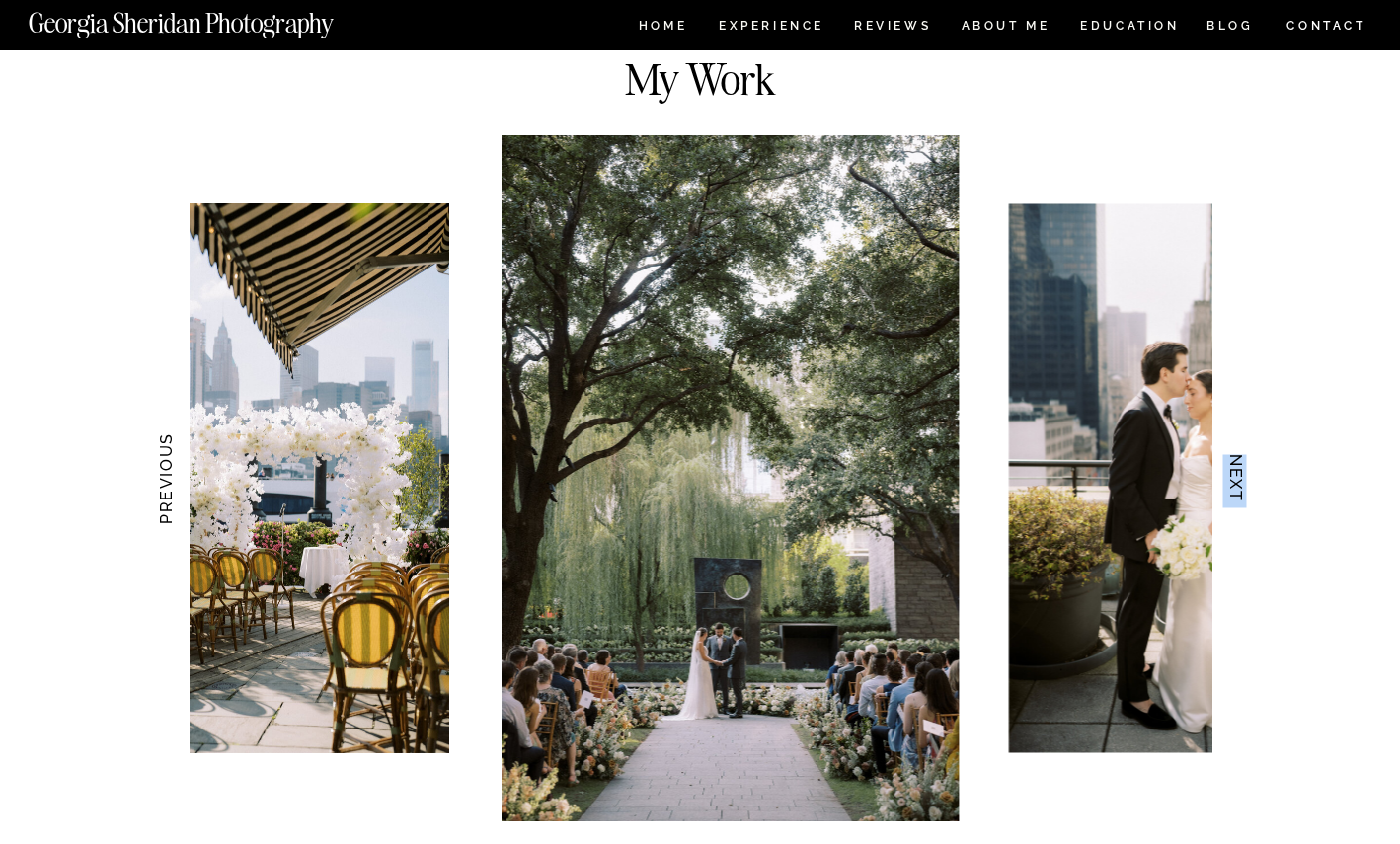 click on "NEXT" at bounding box center [1236, 479] 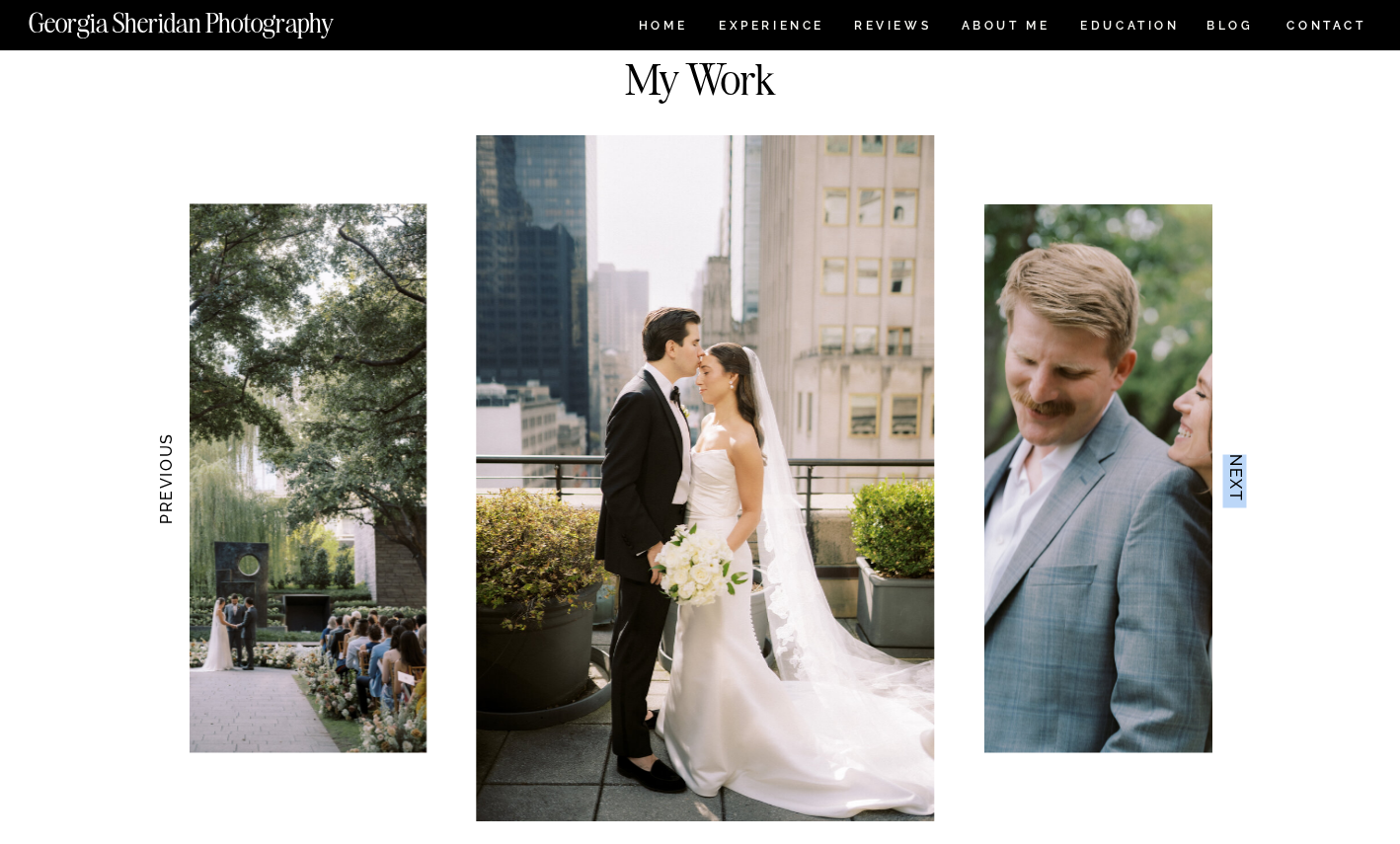 click on "NEXT" at bounding box center (1236, 479) 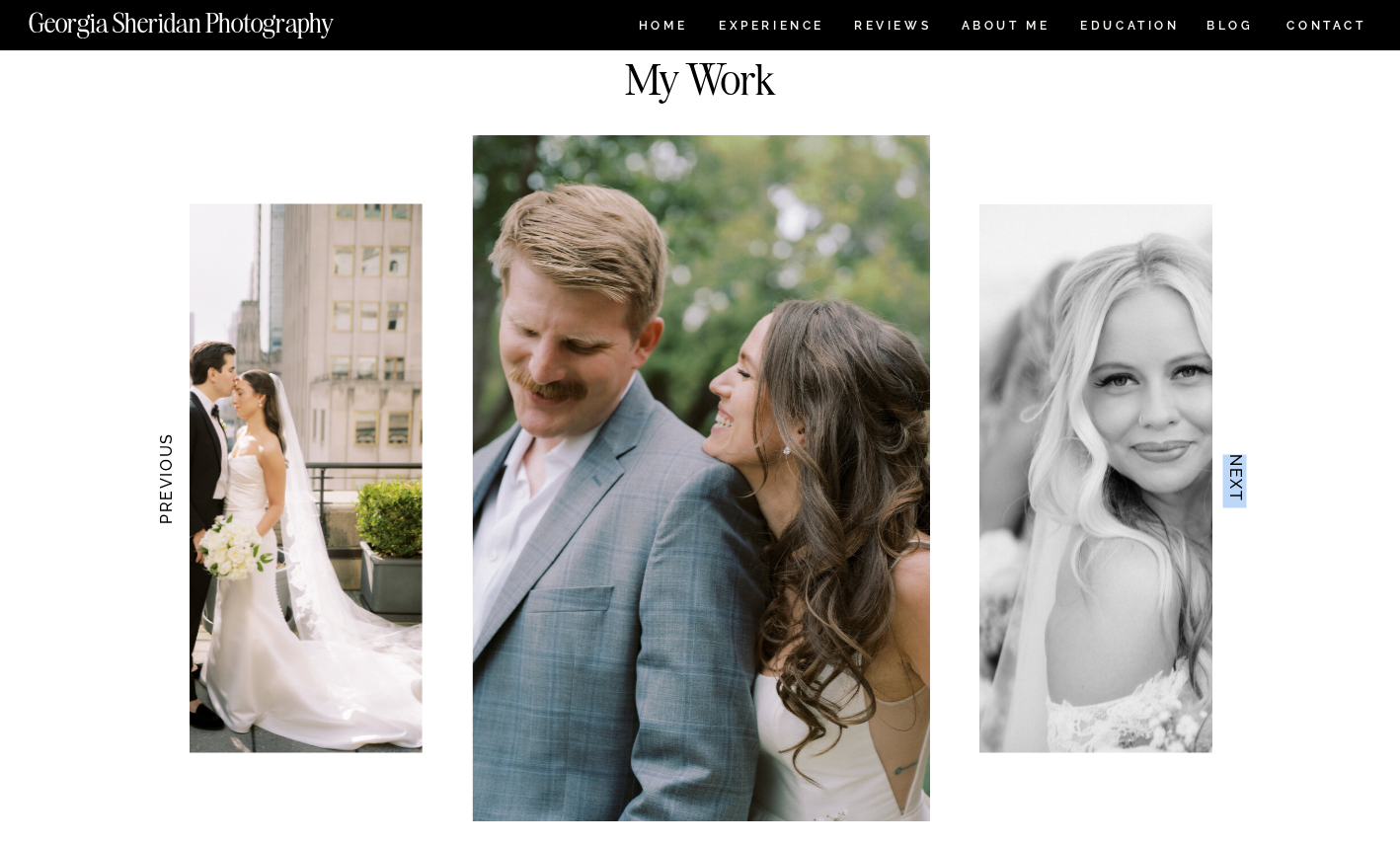 click on "NEXT" at bounding box center [1236, 479] 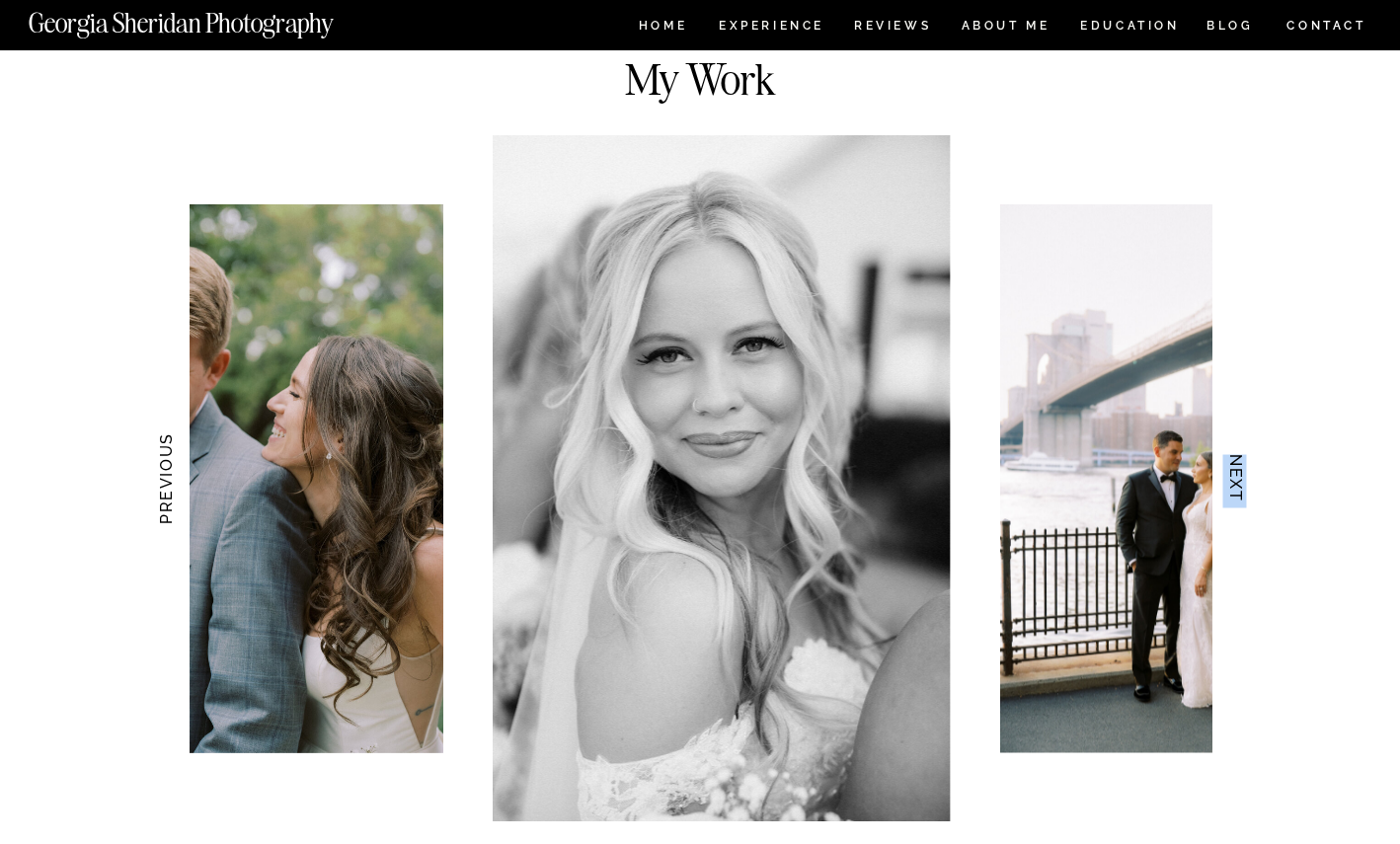 click on "NEXT" at bounding box center [1236, 479] 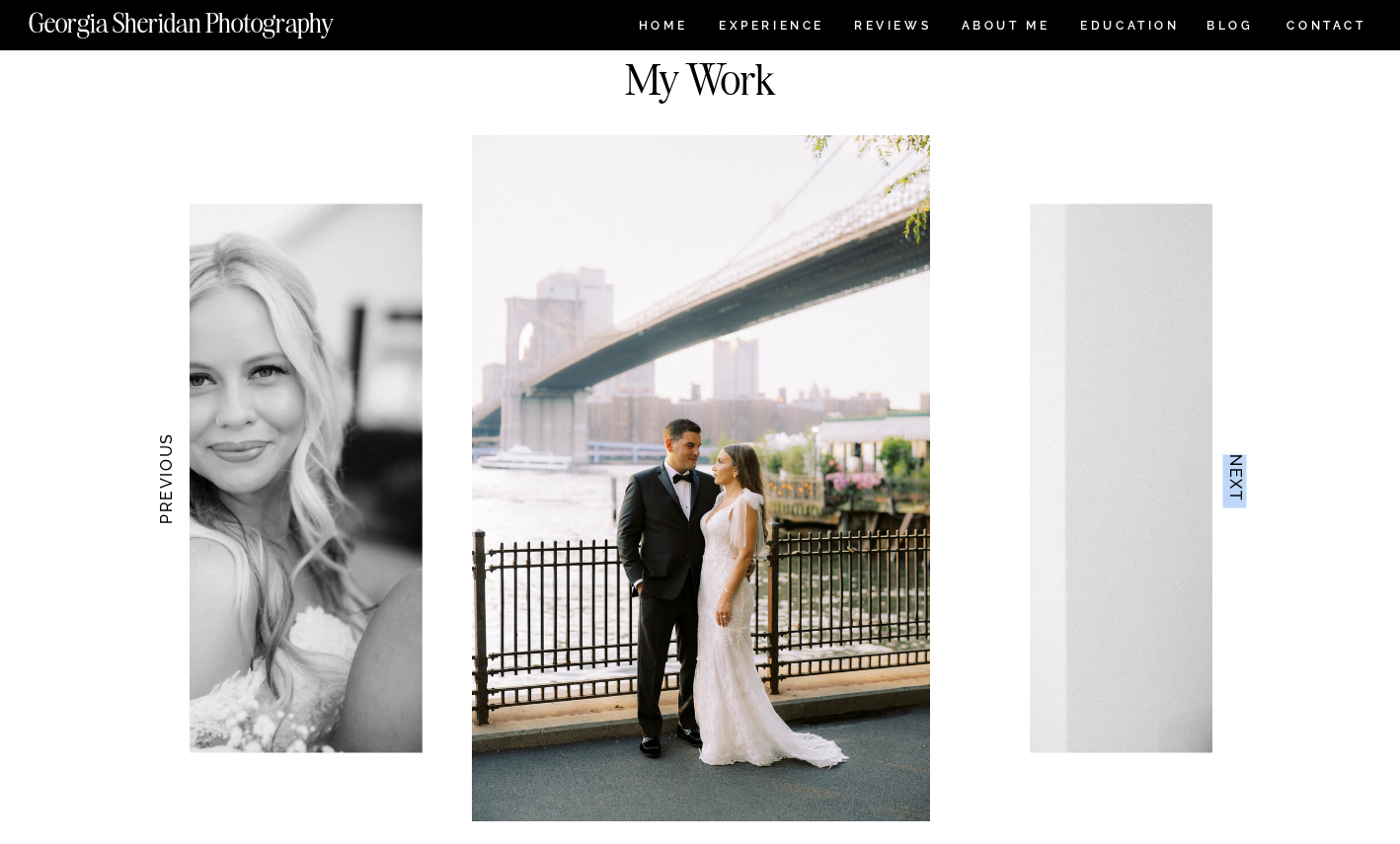 click on "NEXT" at bounding box center [1236, 479] 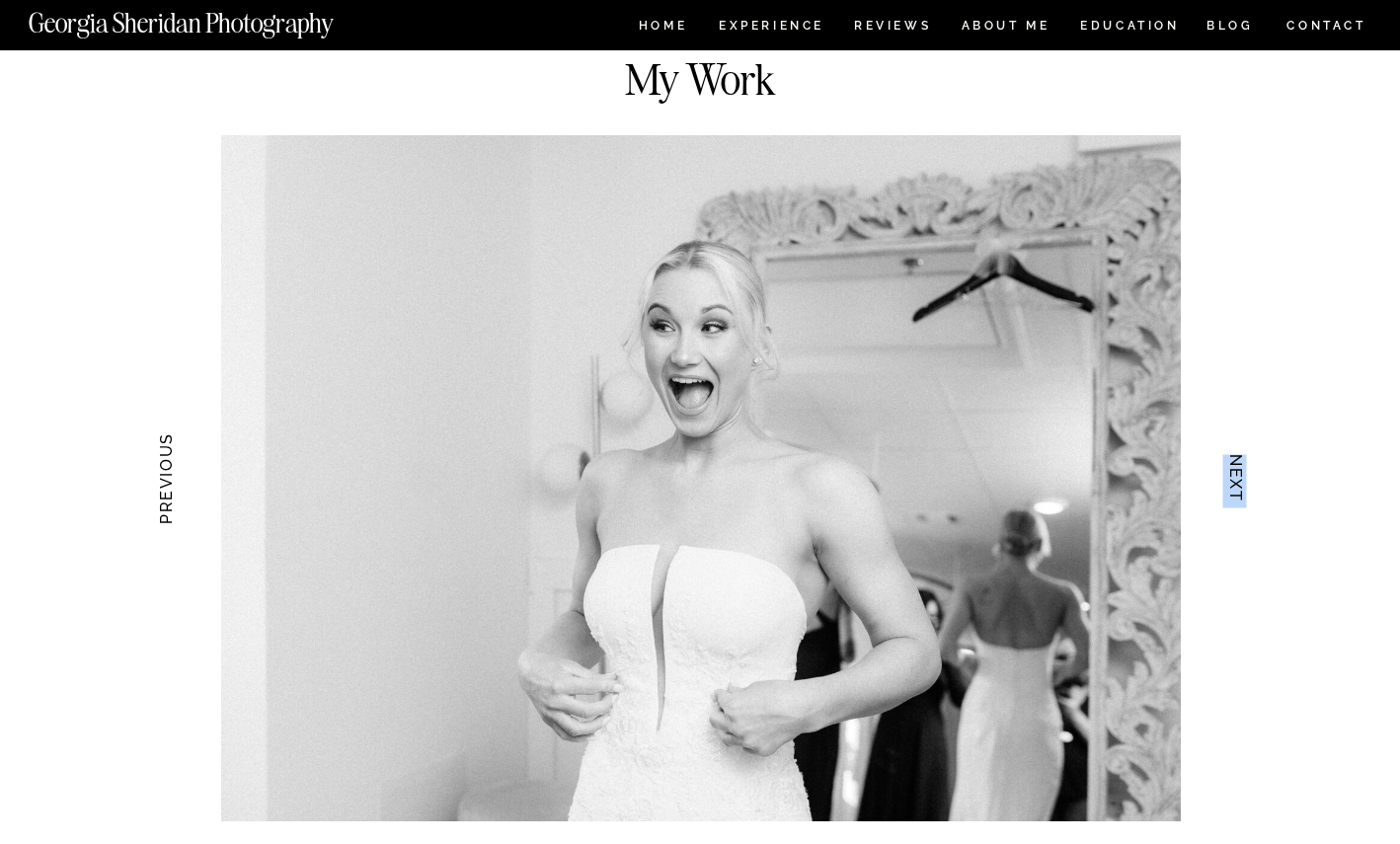 click on "NEXT" at bounding box center (1236, 479) 